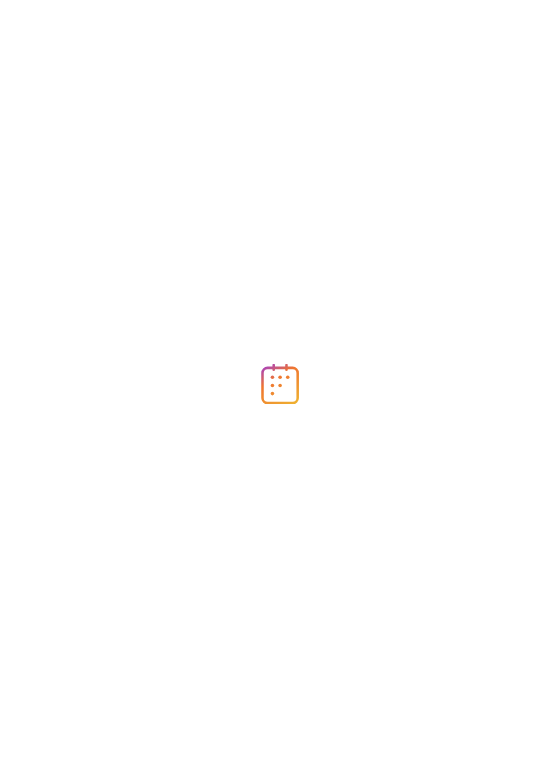 scroll, scrollTop: 0, scrollLeft: 0, axis: both 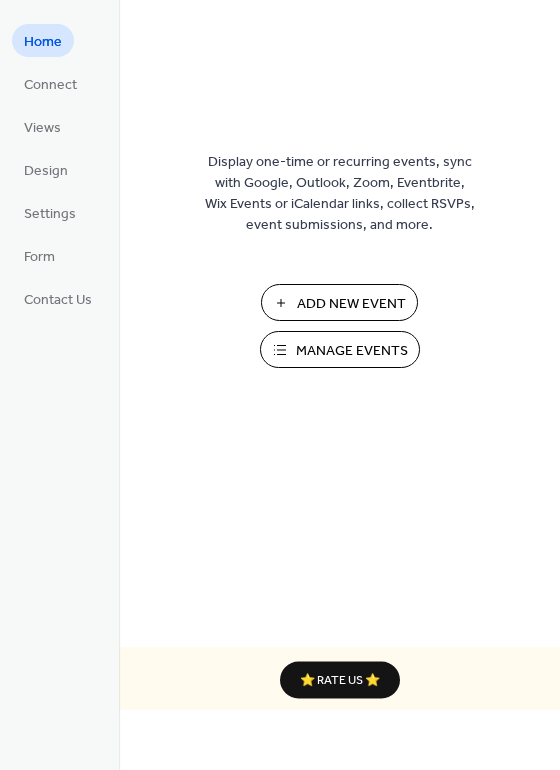 click on "Add New Event" at bounding box center [351, 304] 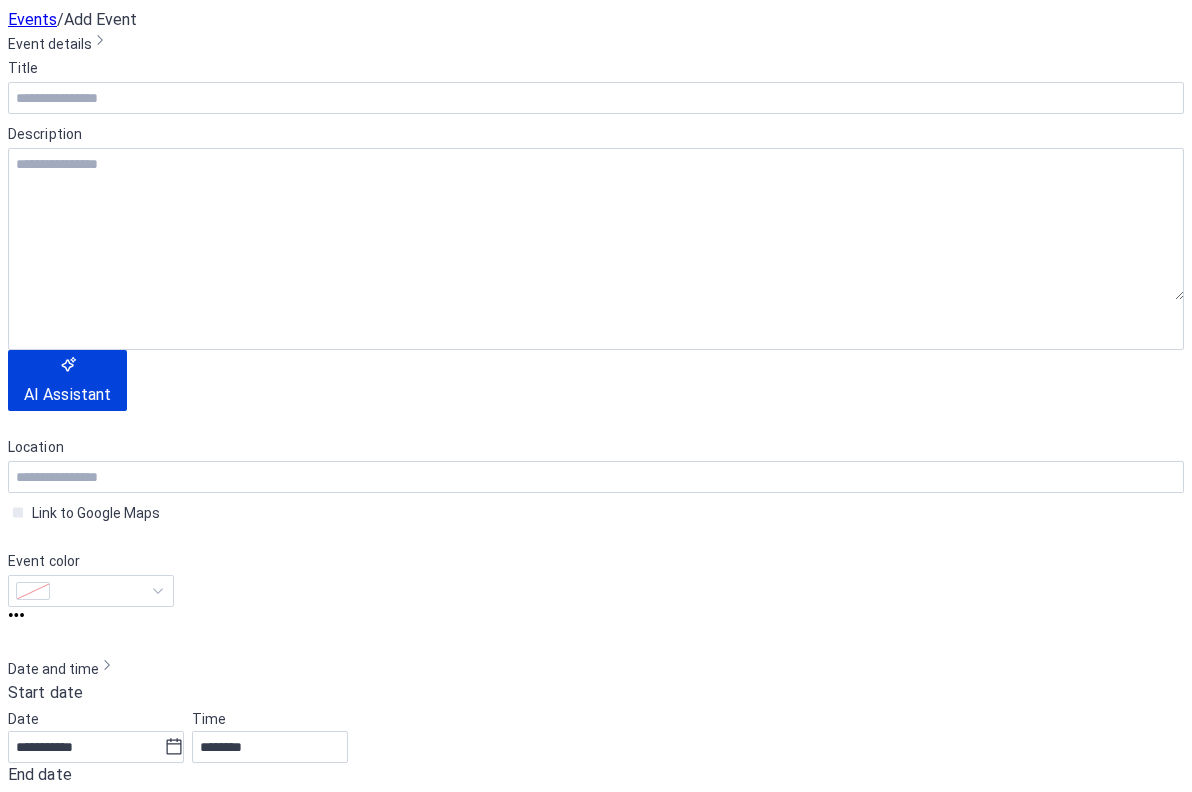 scroll, scrollTop: 0, scrollLeft: 0, axis: both 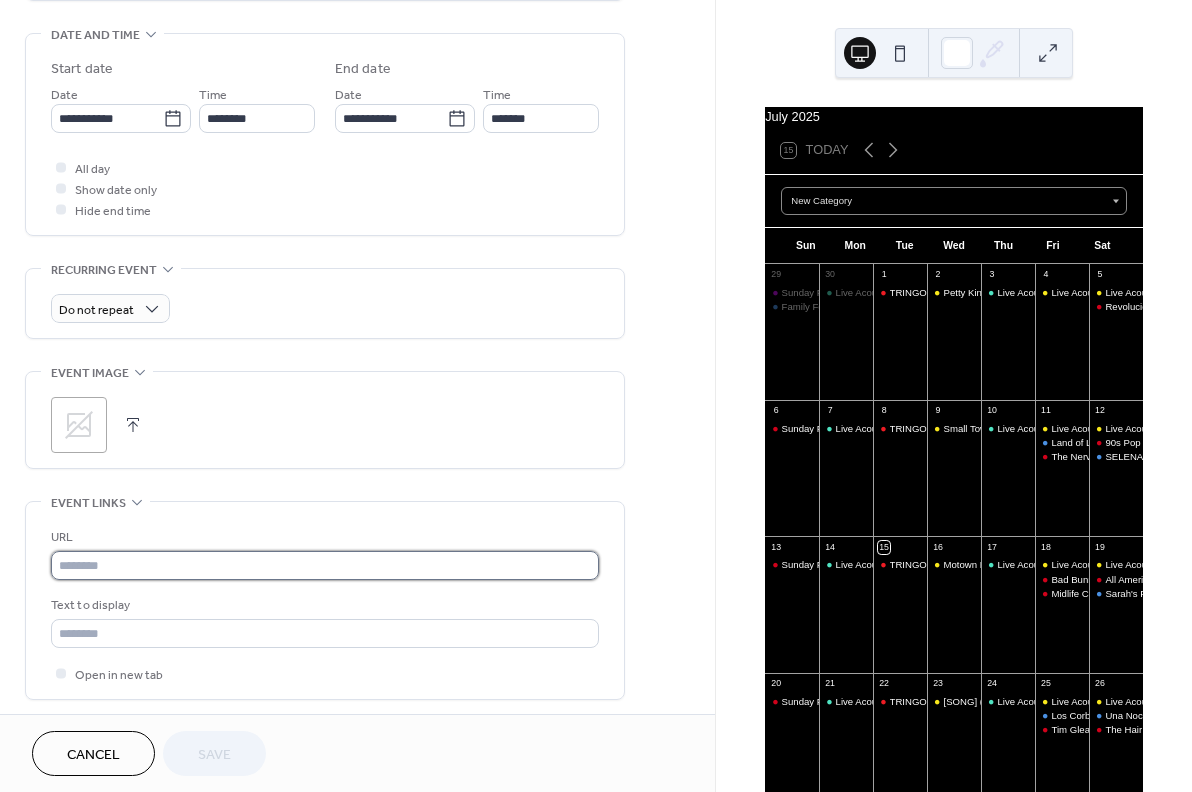 click at bounding box center [325, 565] 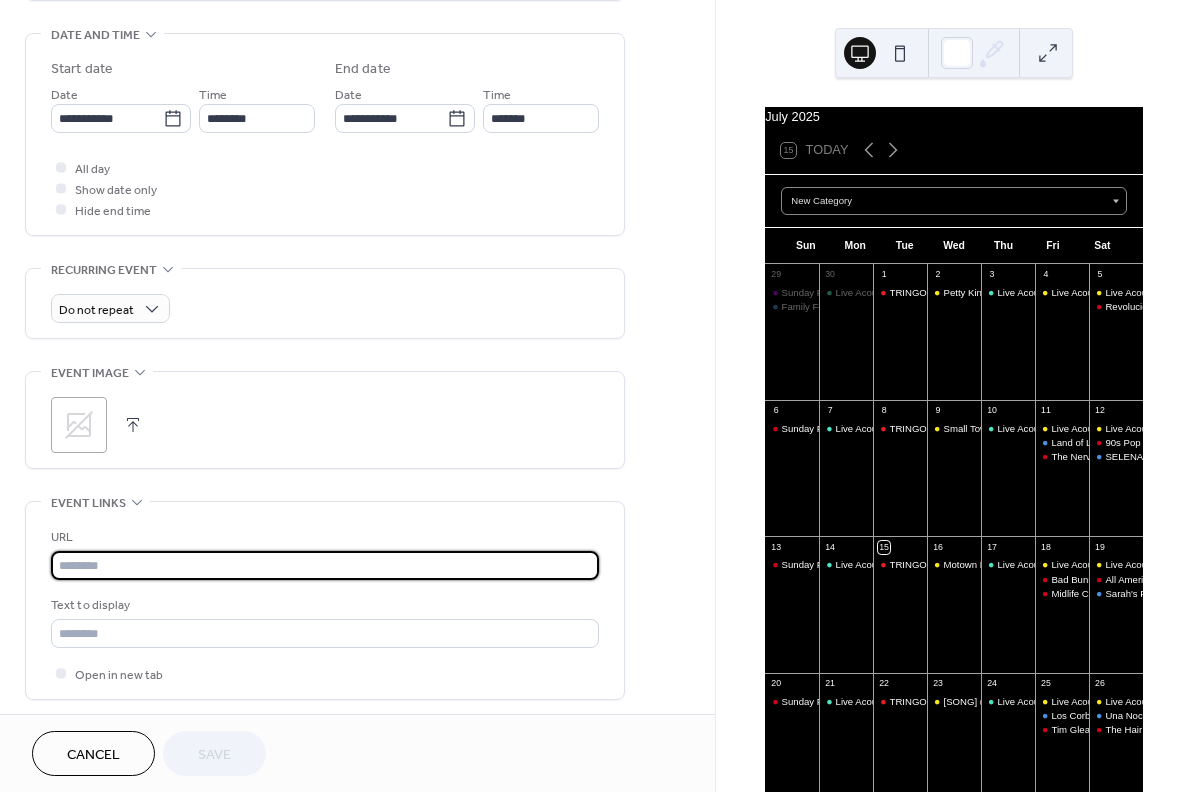 paste on "**********" 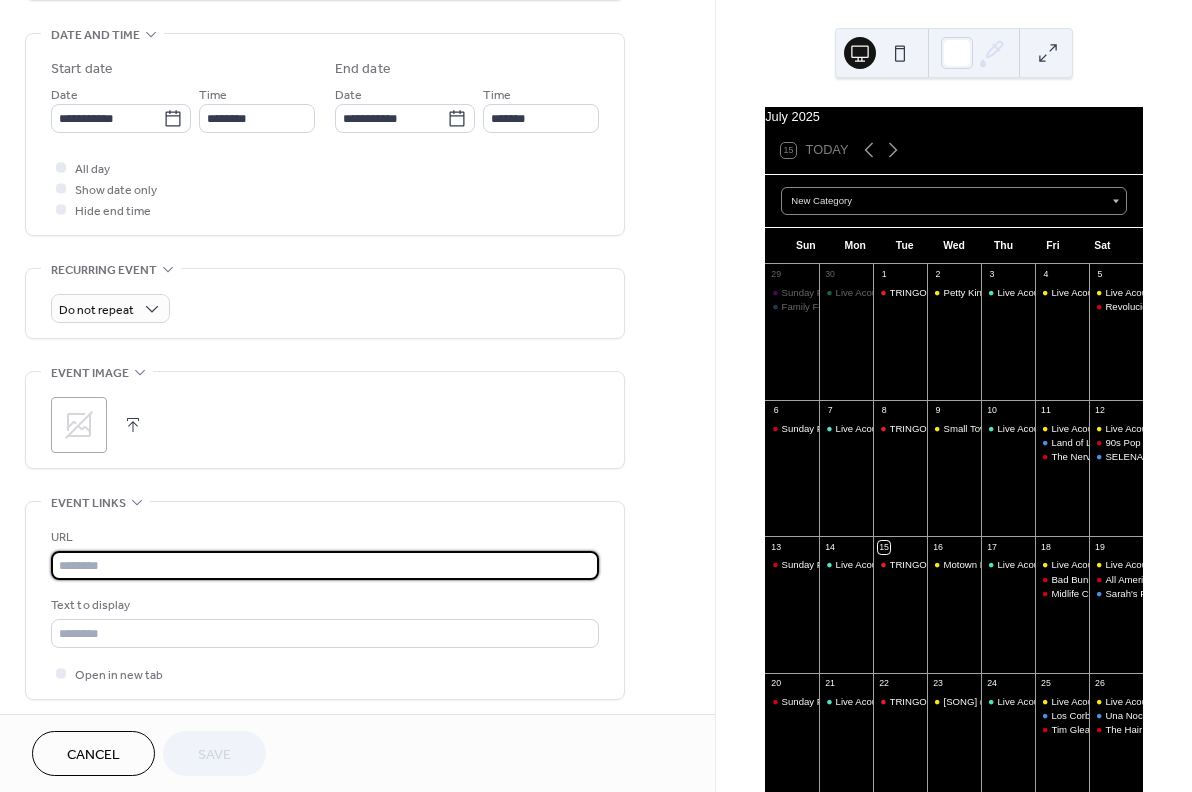 type on "**********" 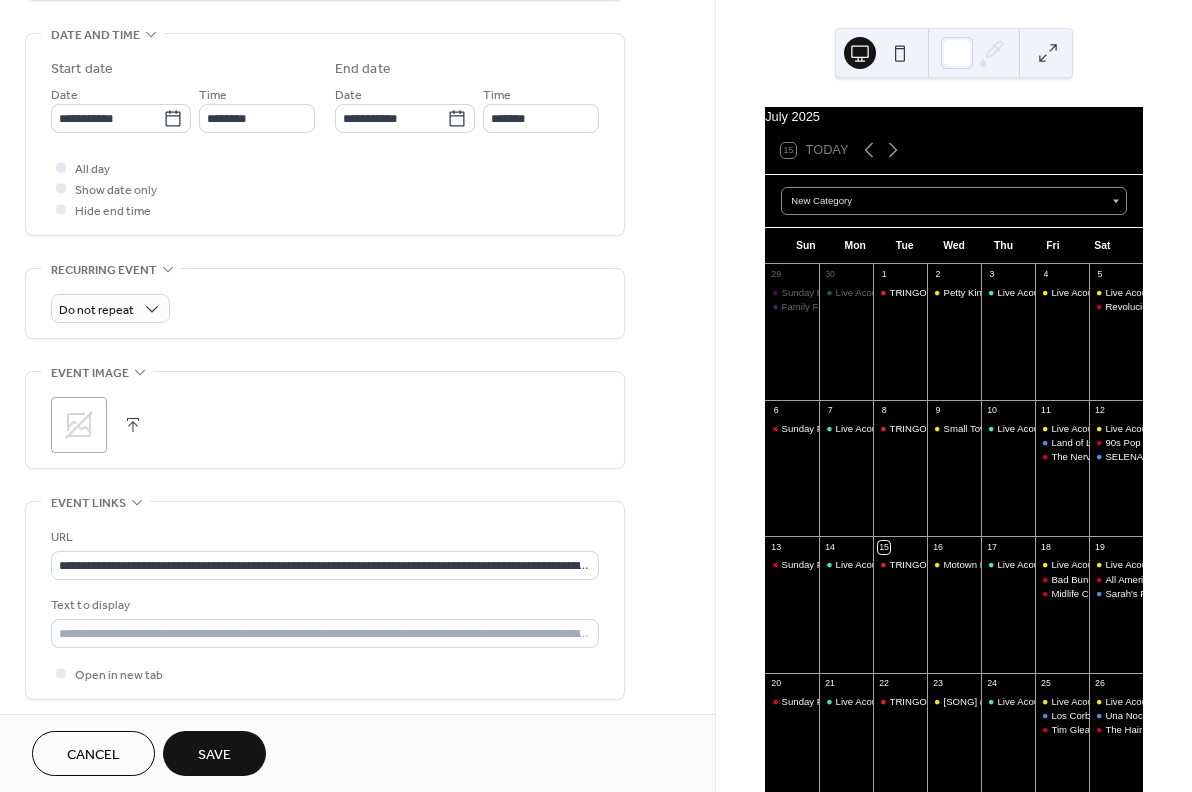 scroll, scrollTop: 0, scrollLeft: 0, axis: both 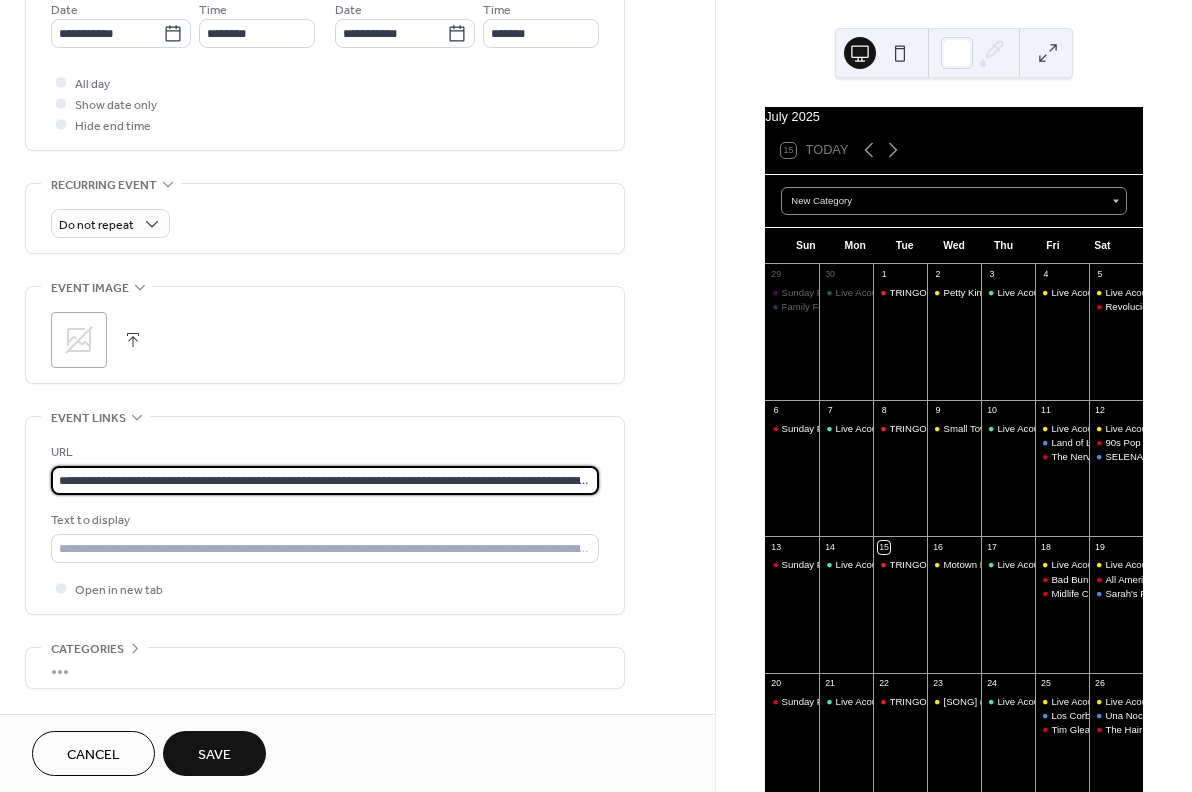 click on "**********" at bounding box center (325, 480) 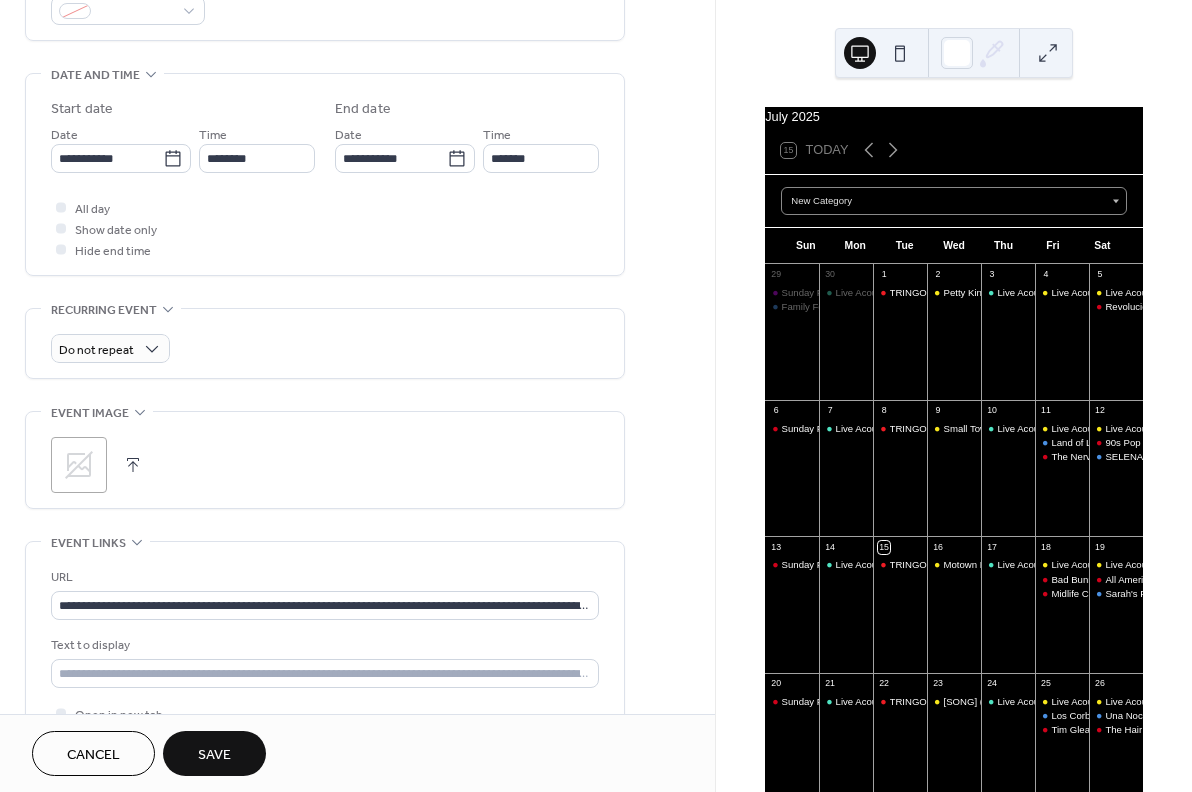 click 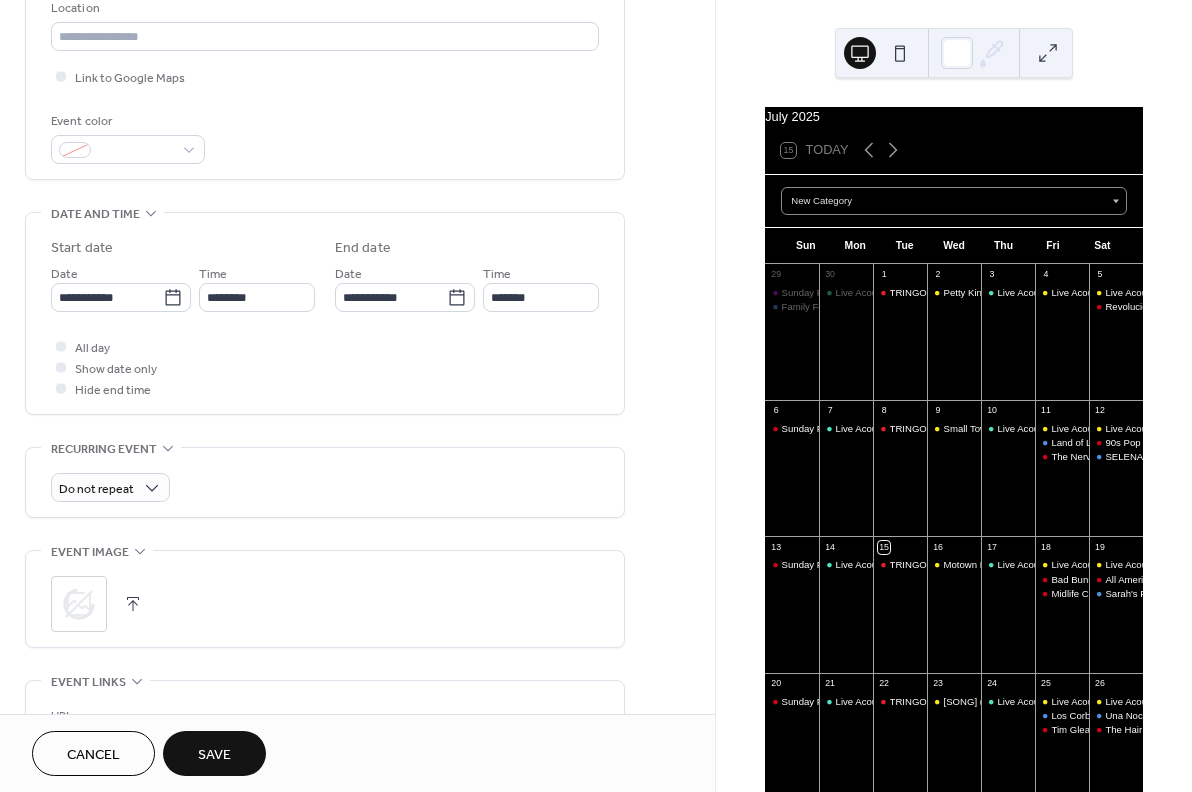 scroll, scrollTop: 429, scrollLeft: 0, axis: vertical 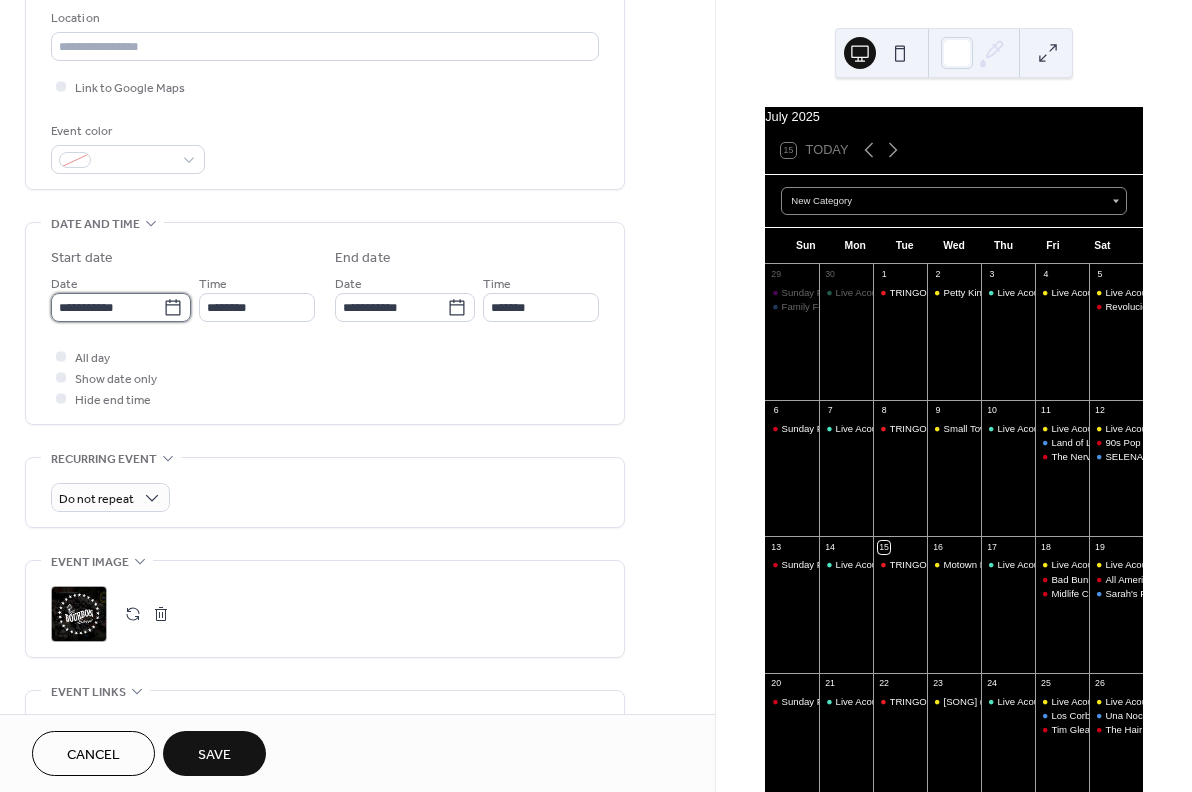 click on "**********" at bounding box center [107, 307] 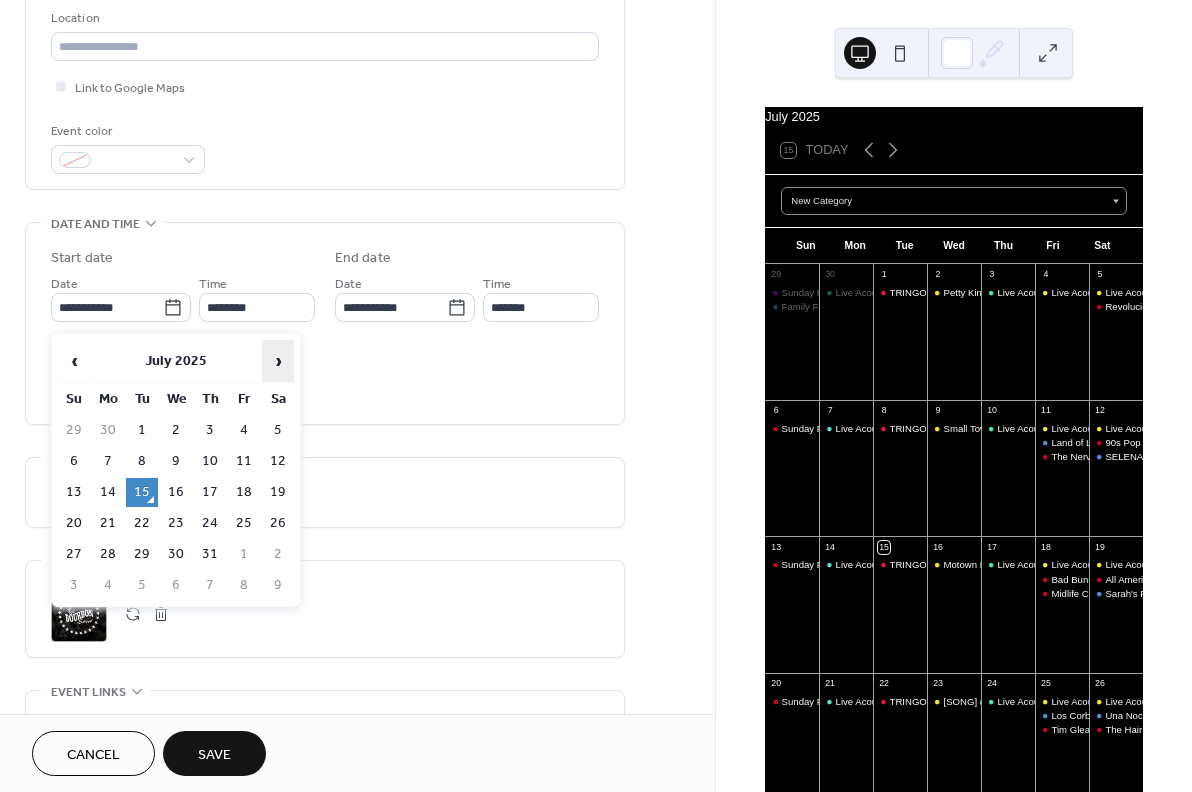 click on "›" at bounding box center [278, 361] 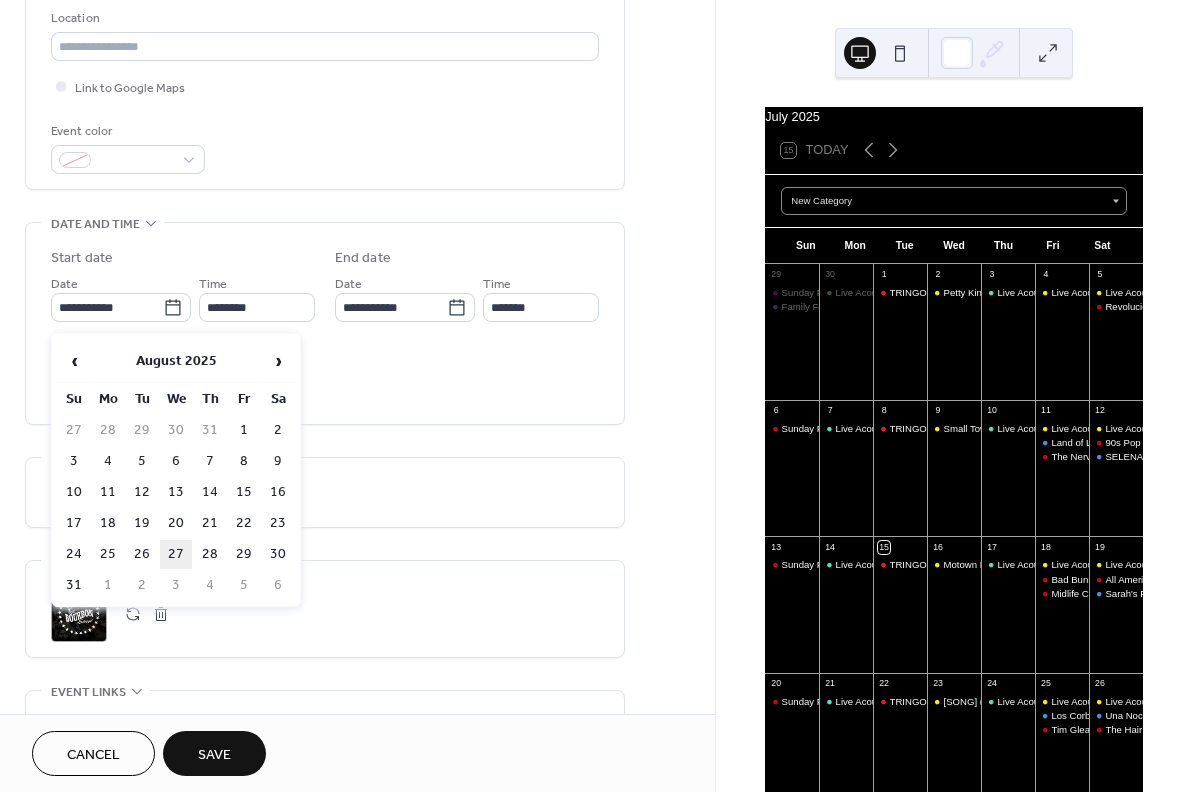 click on "27" at bounding box center [176, 554] 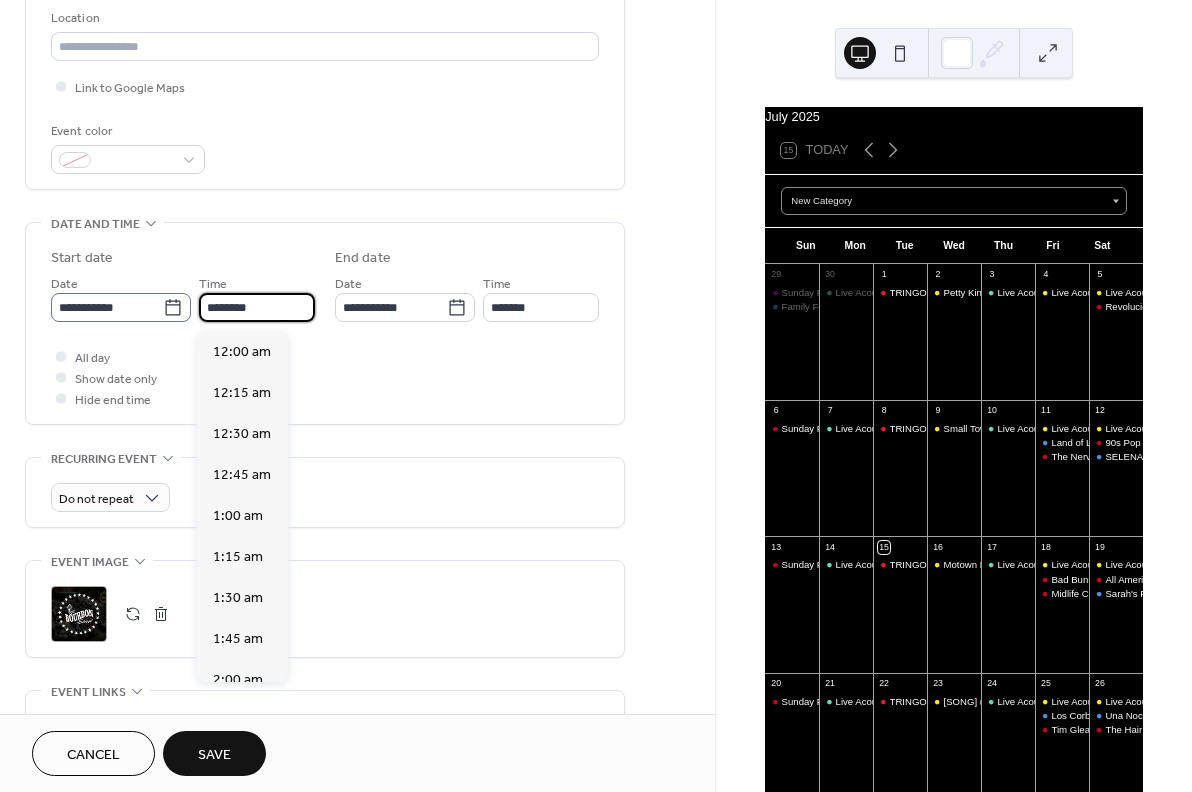 drag, startPoint x: 215, startPoint y: 311, endPoint x: 177, endPoint y: 311, distance: 38 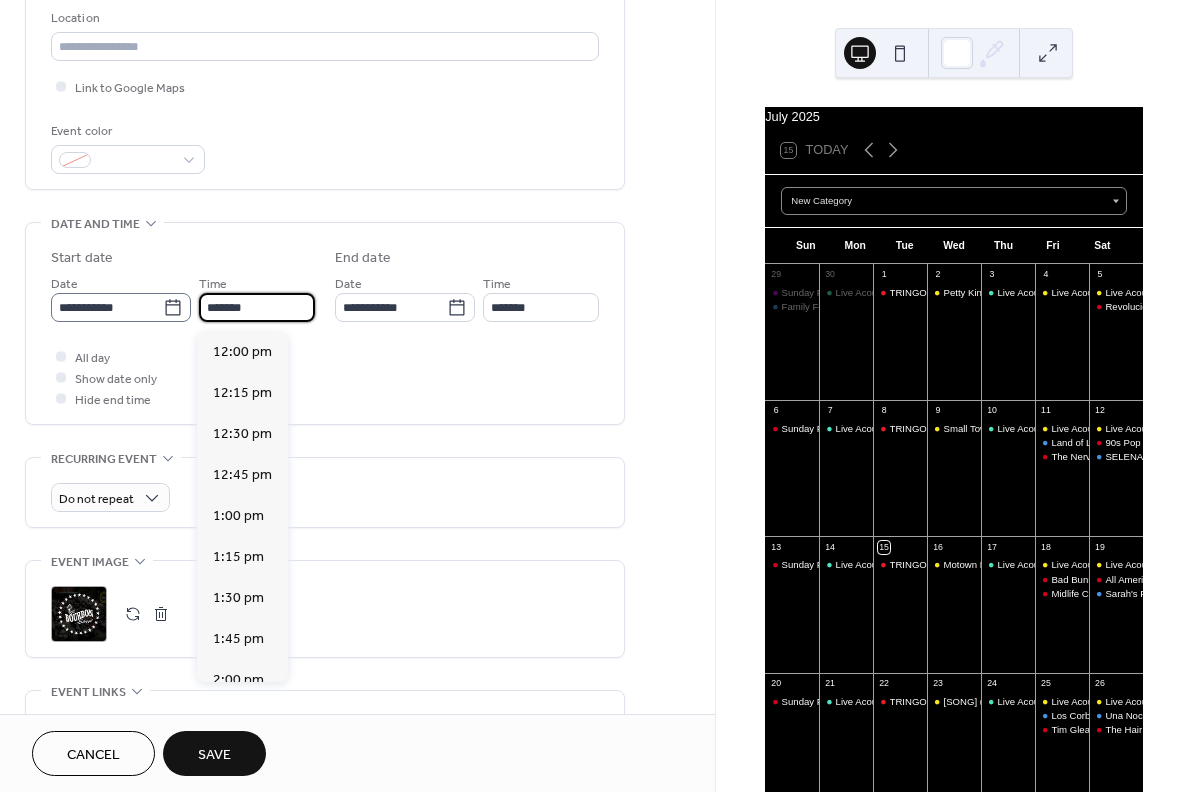 scroll, scrollTop: 3280, scrollLeft: 0, axis: vertical 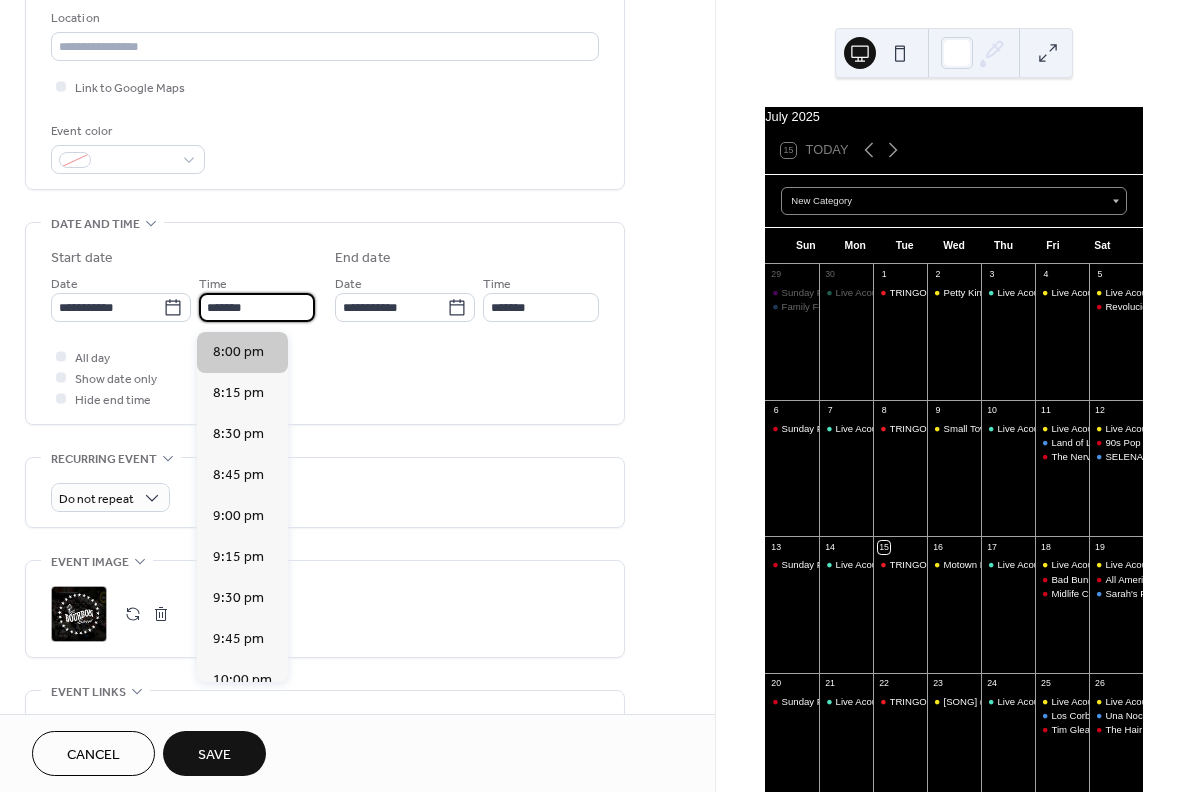 type on "*******" 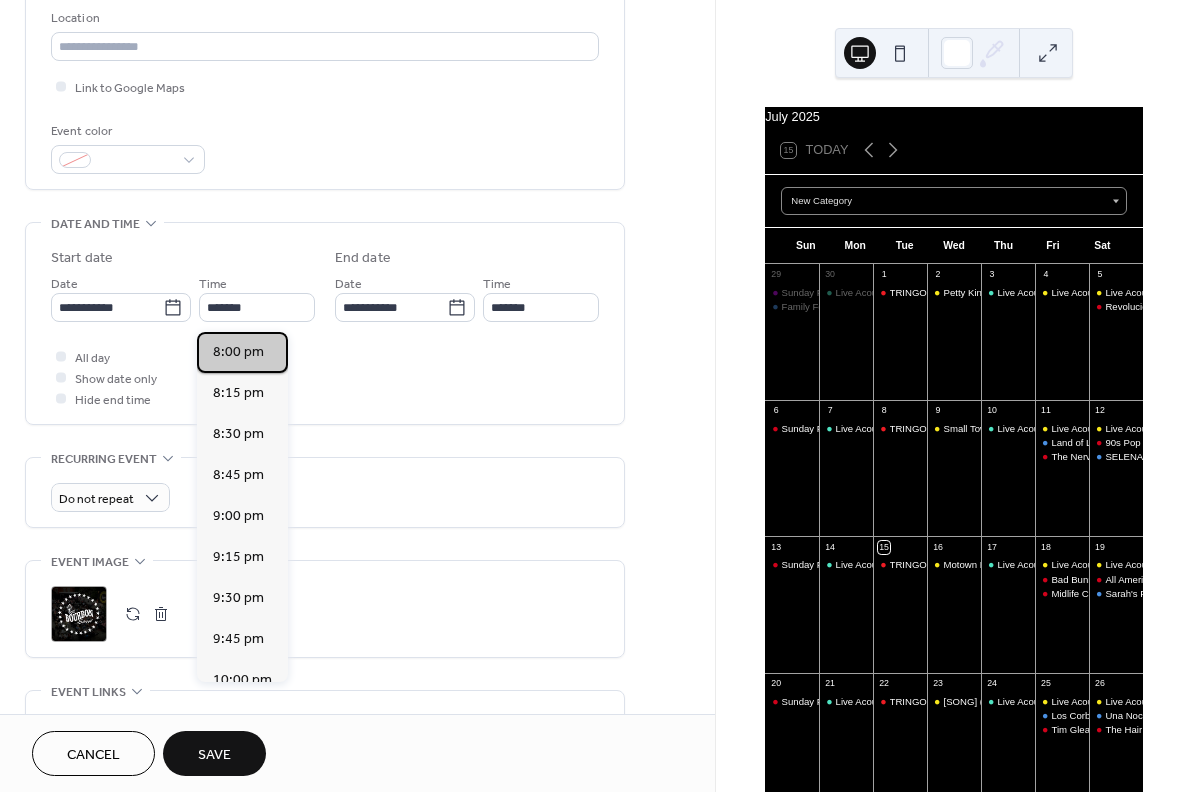 click on "8:00 pm" at bounding box center (238, 352) 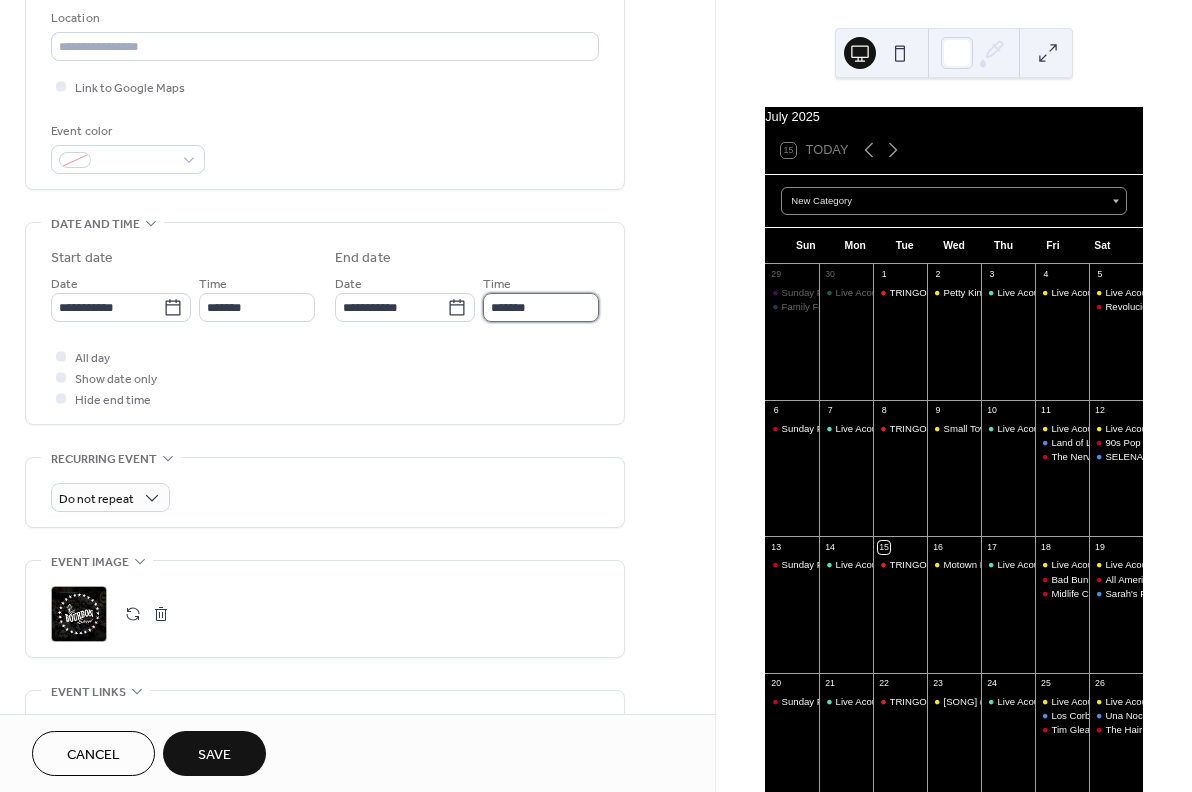 click on "*******" at bounding box center [541, 307] 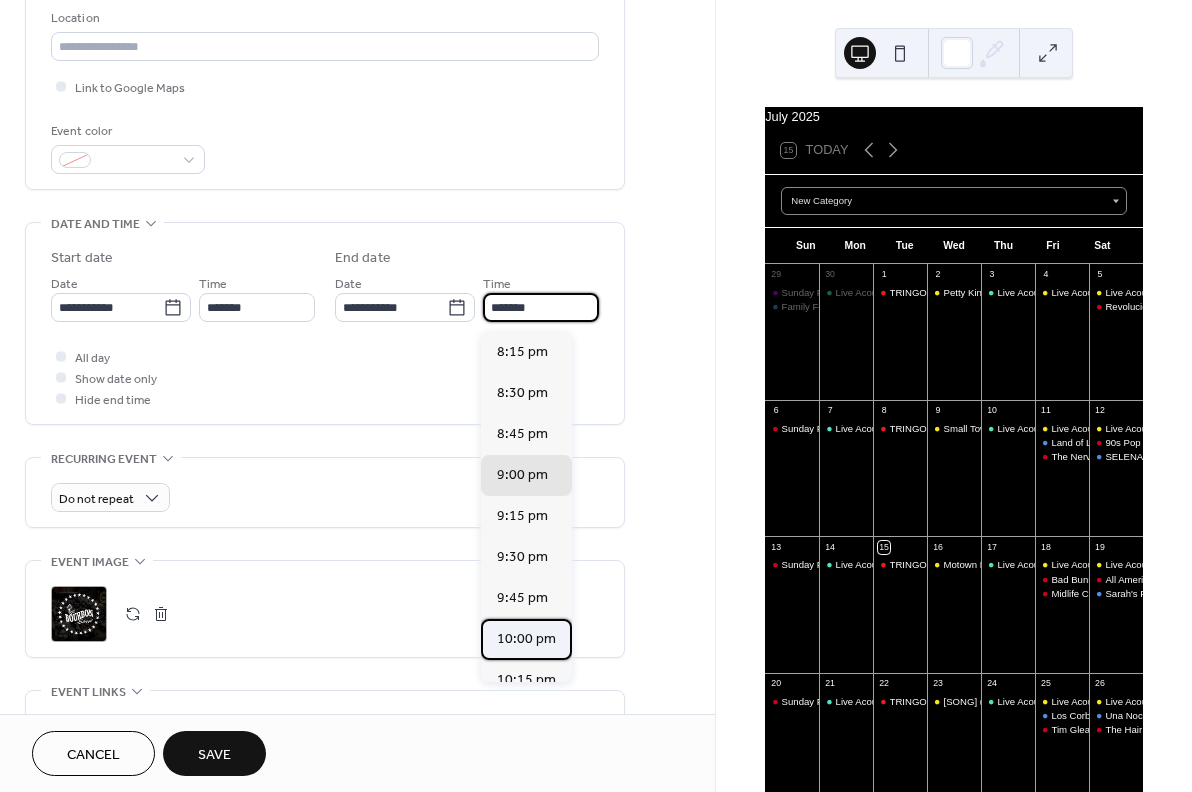click on "10:00 pm" at bounding box center [526, 639] 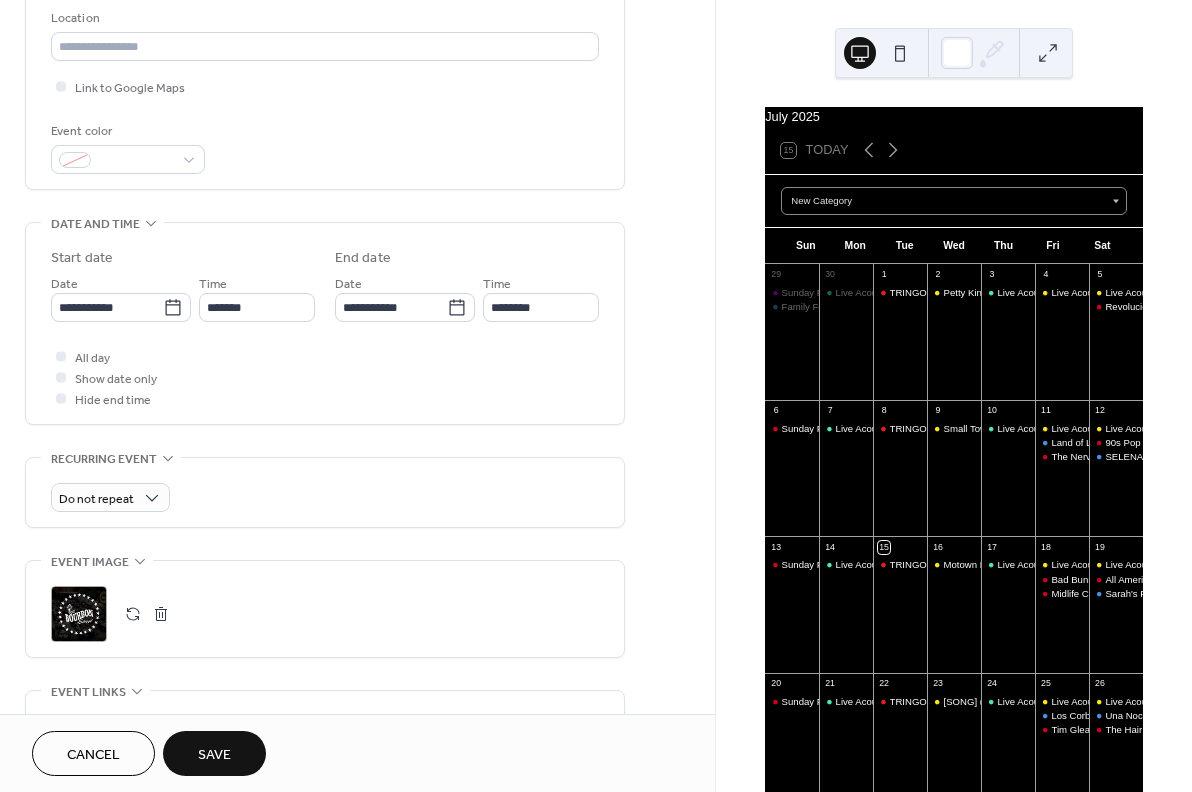 scroll, scrollTop: 367, scrollLeft: 0, axis: vertical 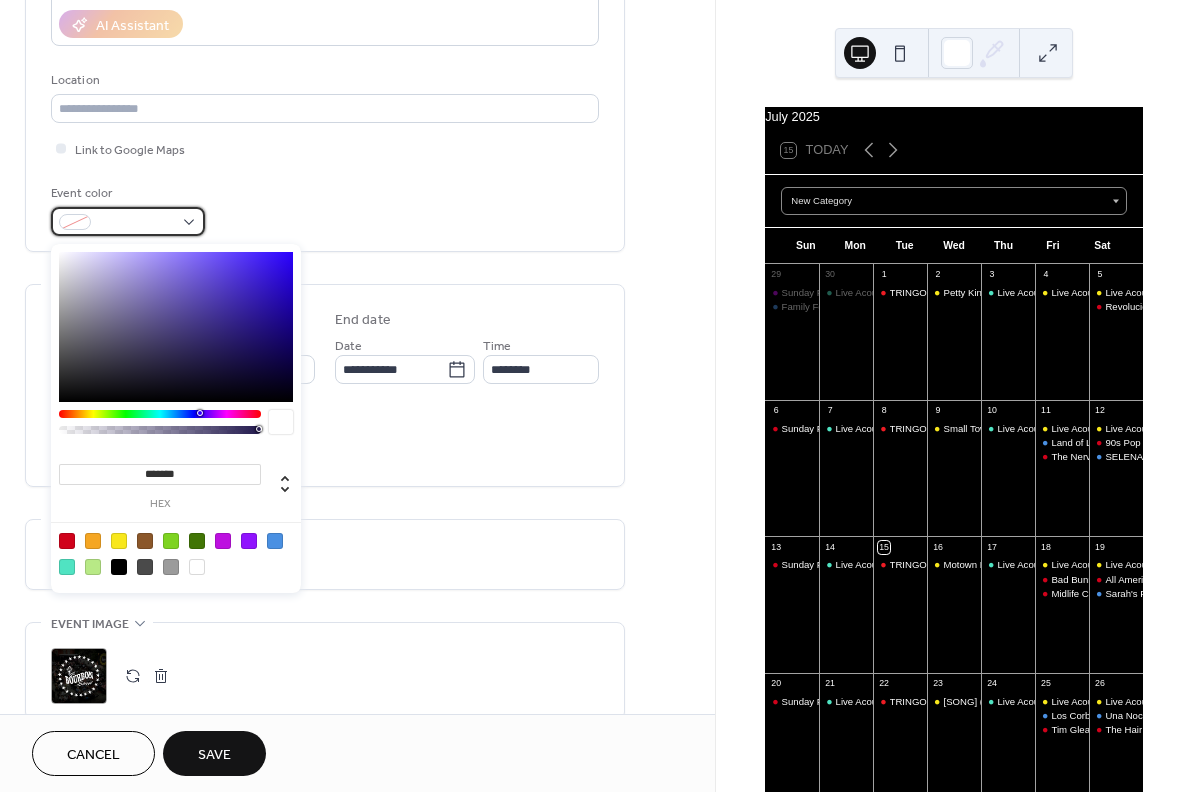 click at bounding box center (136, 223) 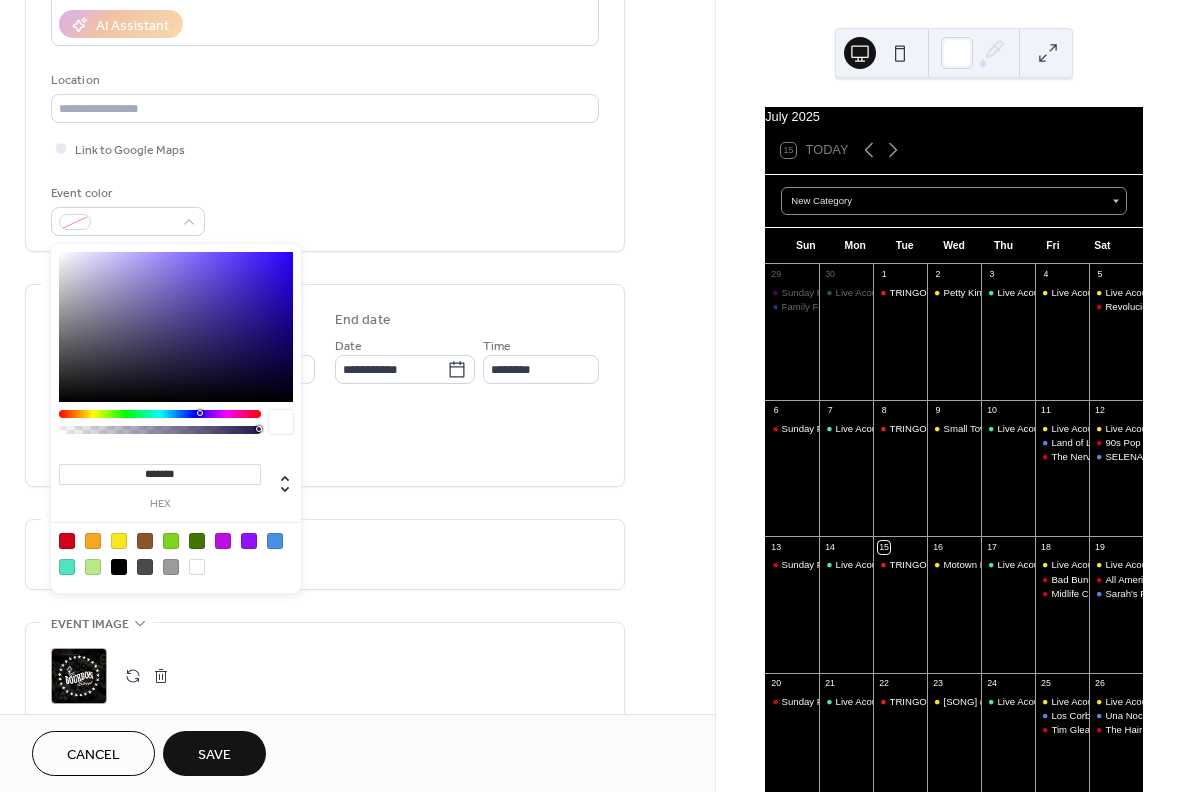 click at bounding box center [119, 541] 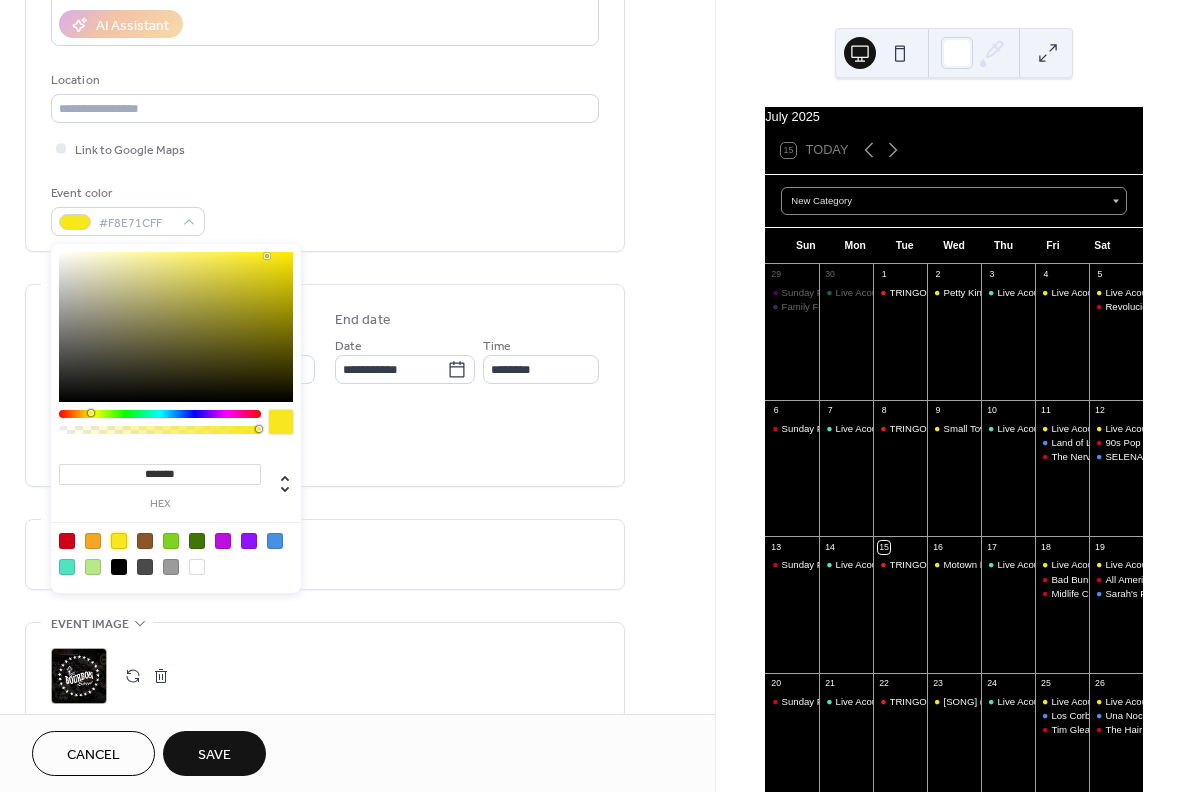 click on "Event color #F8E71CFF" at bounding box center (325, 209) 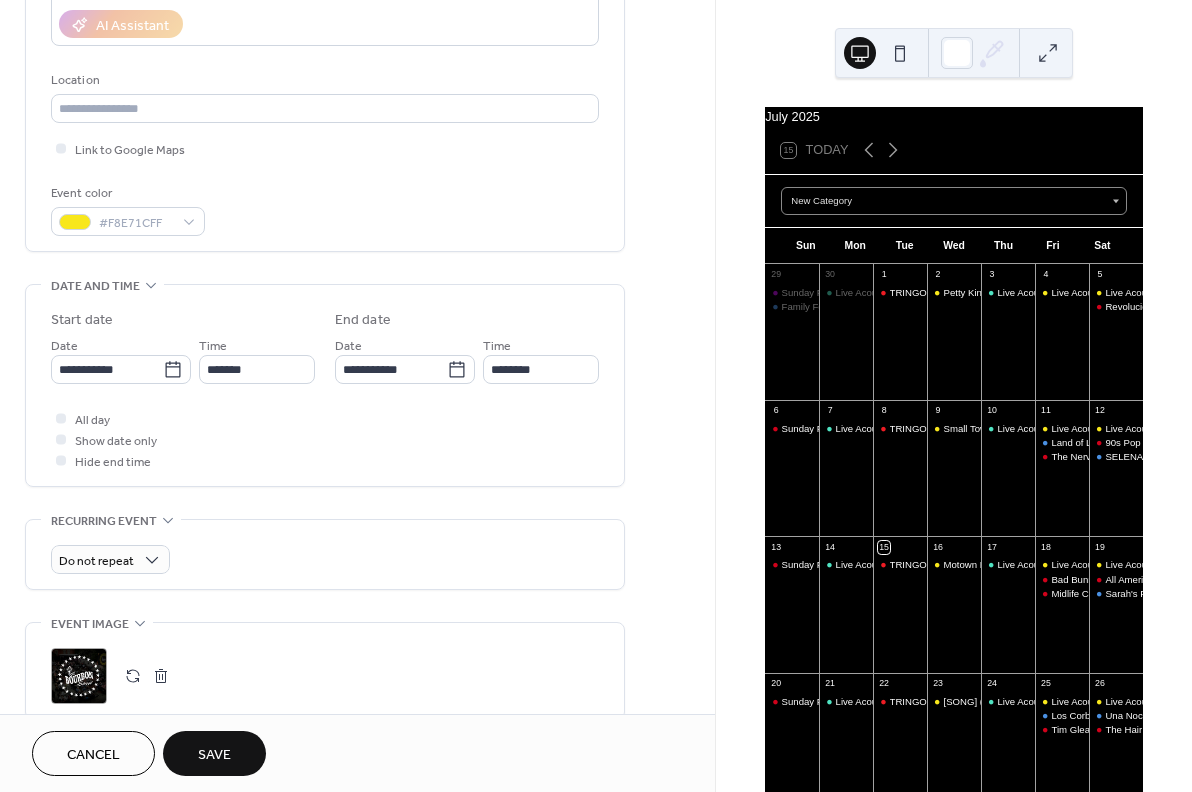 scroll, scrollTop: 105, scrollLeft: 0, axis: vertical 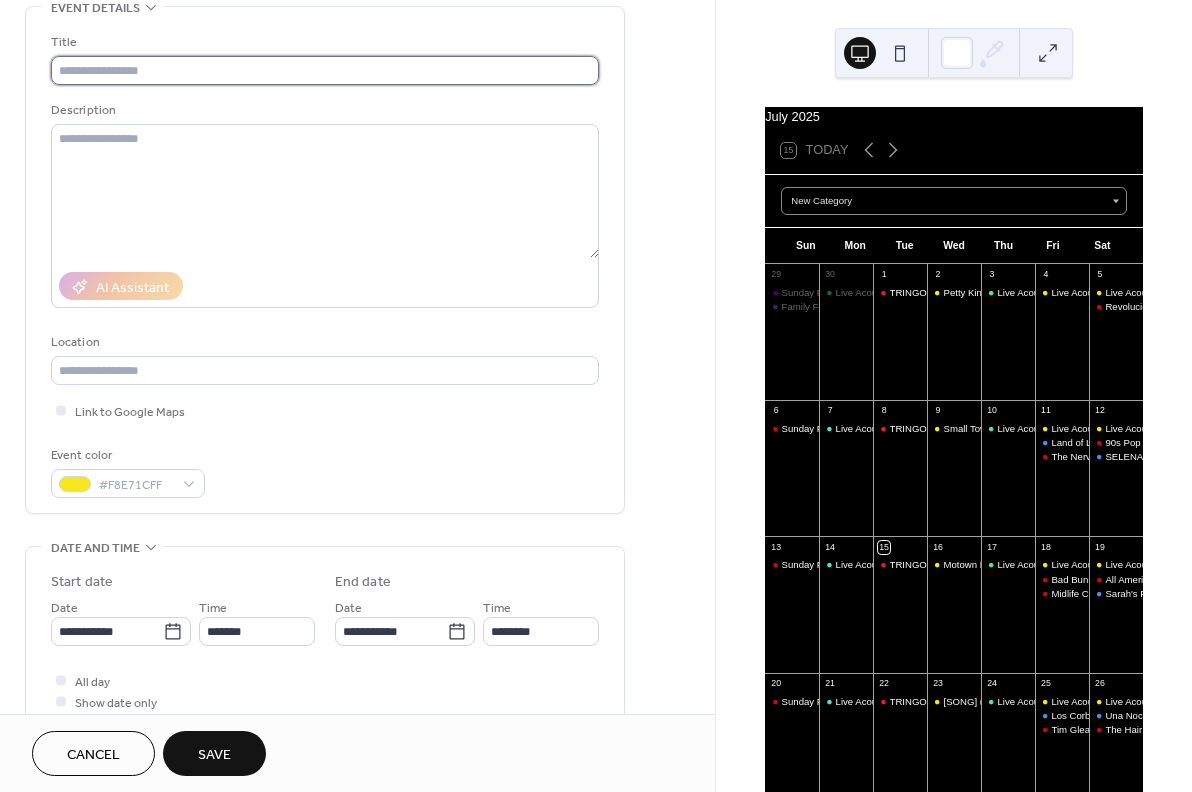 click at bounding box center [325, 70] 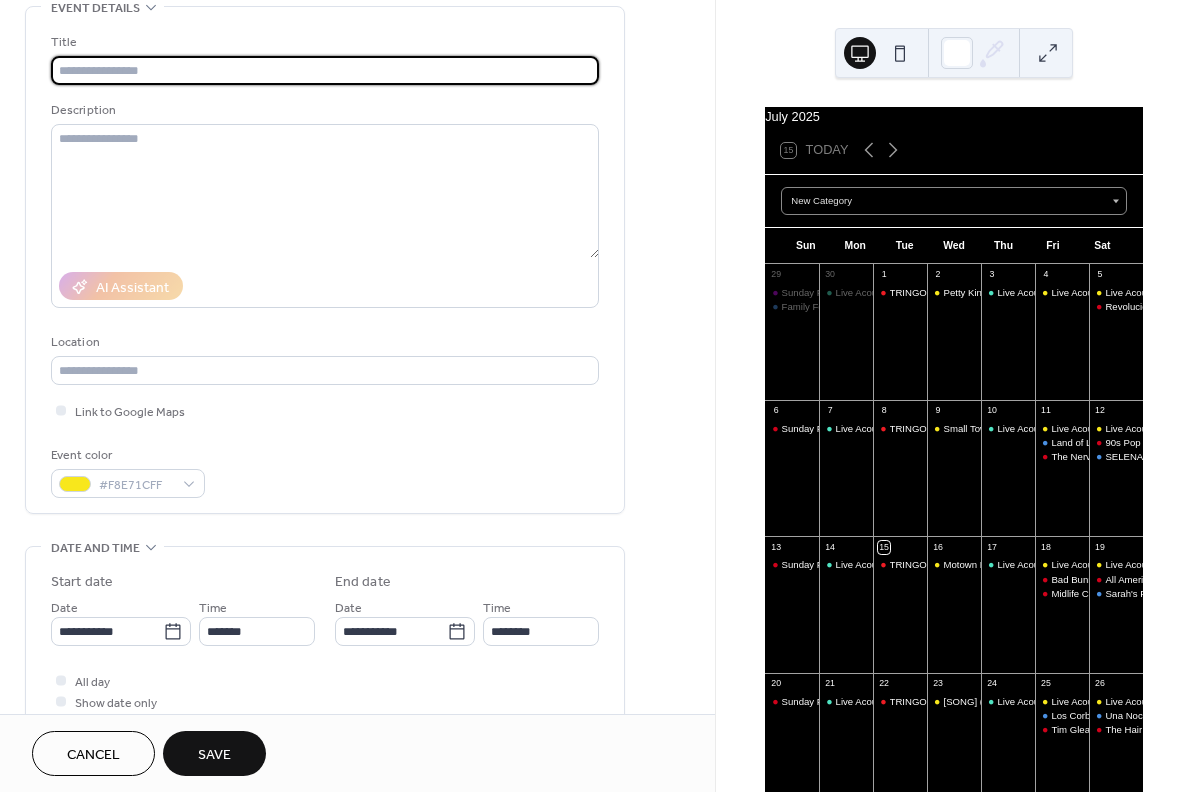 paste on "**********" 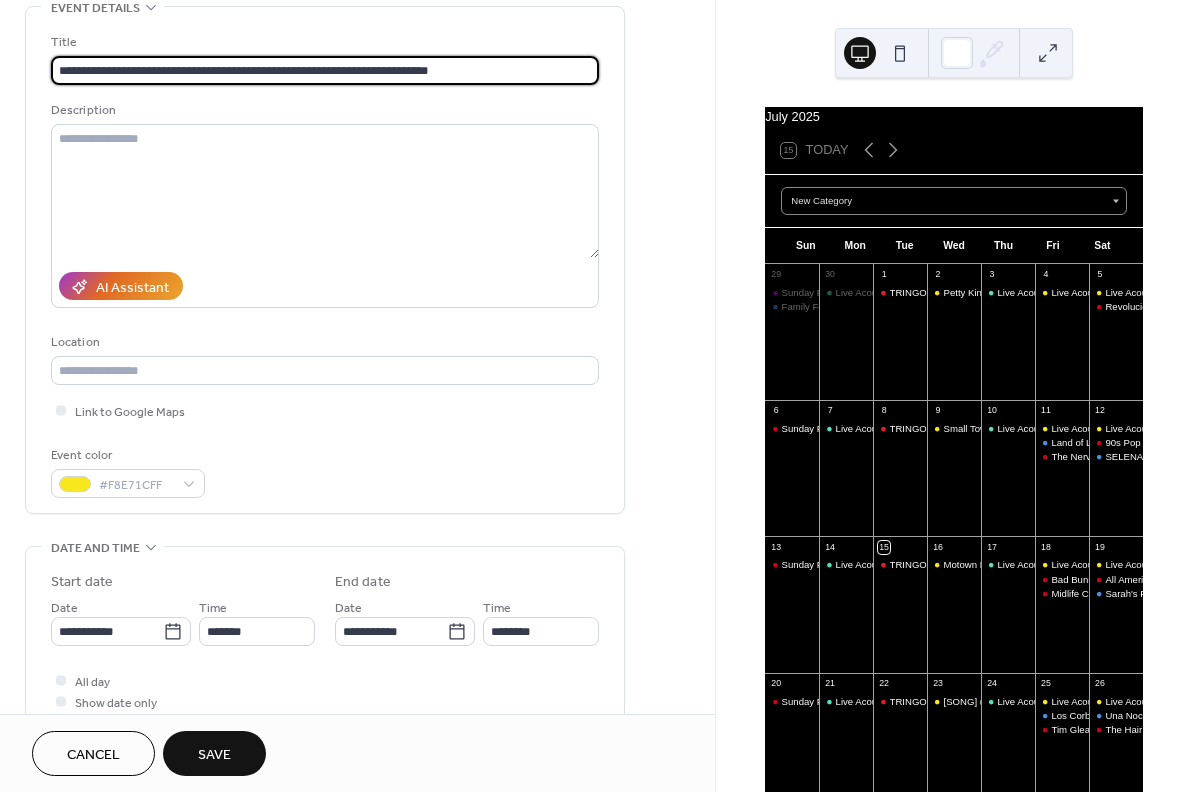 drag, startPoint x: 417, startPoint y: 73, endPoint x: 370, endPoint y: 69, distance: 47.169907 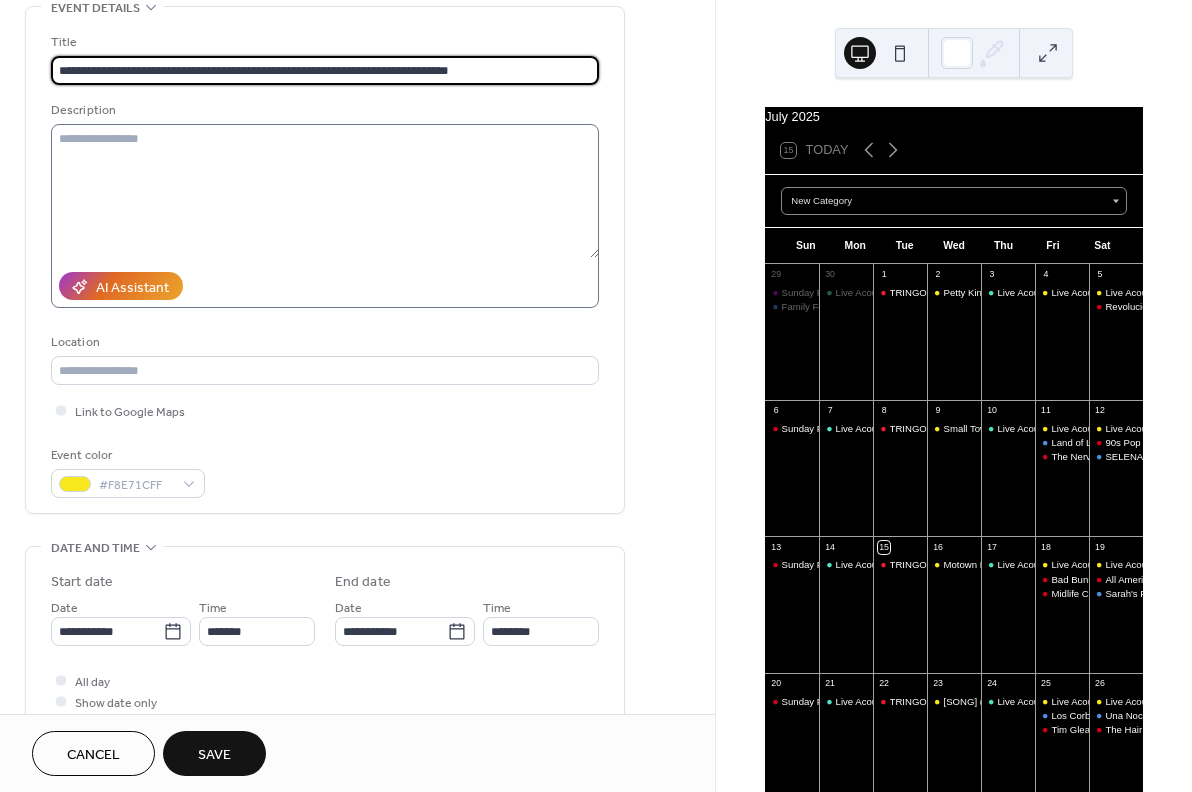 type on "**********" 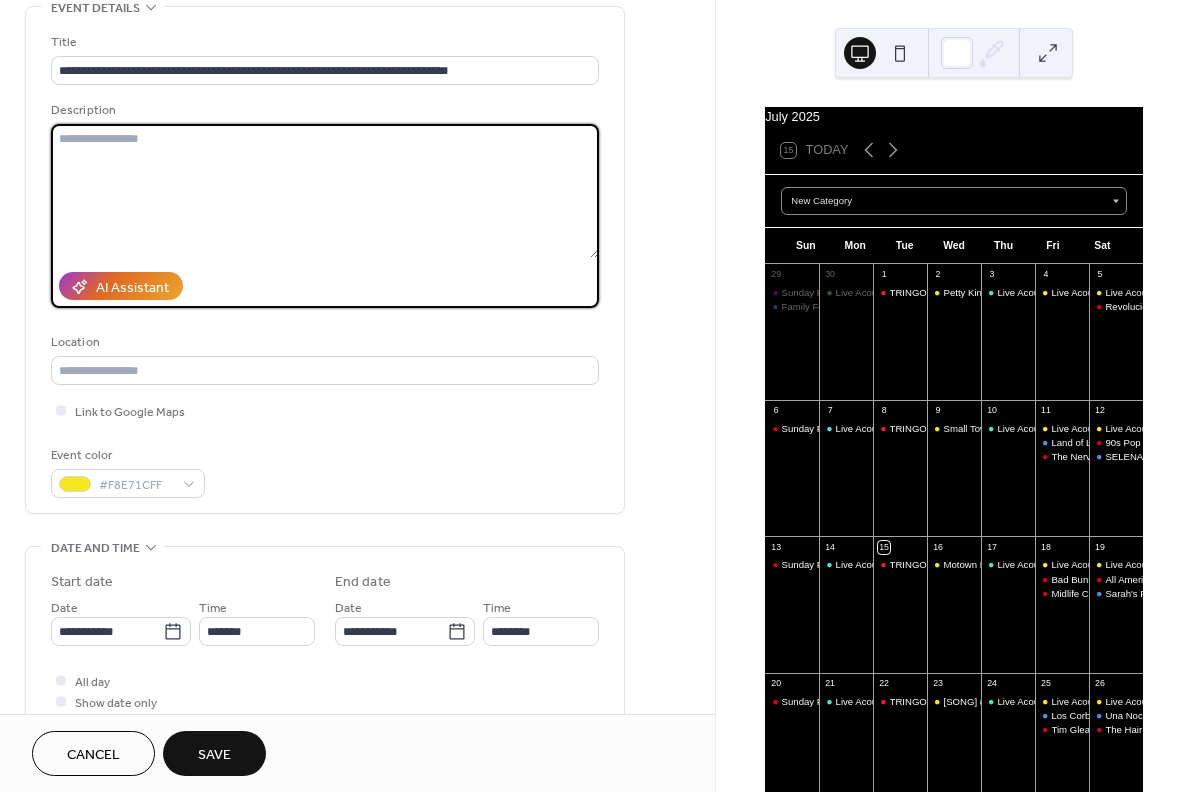 click at bounding box center [325, 191] 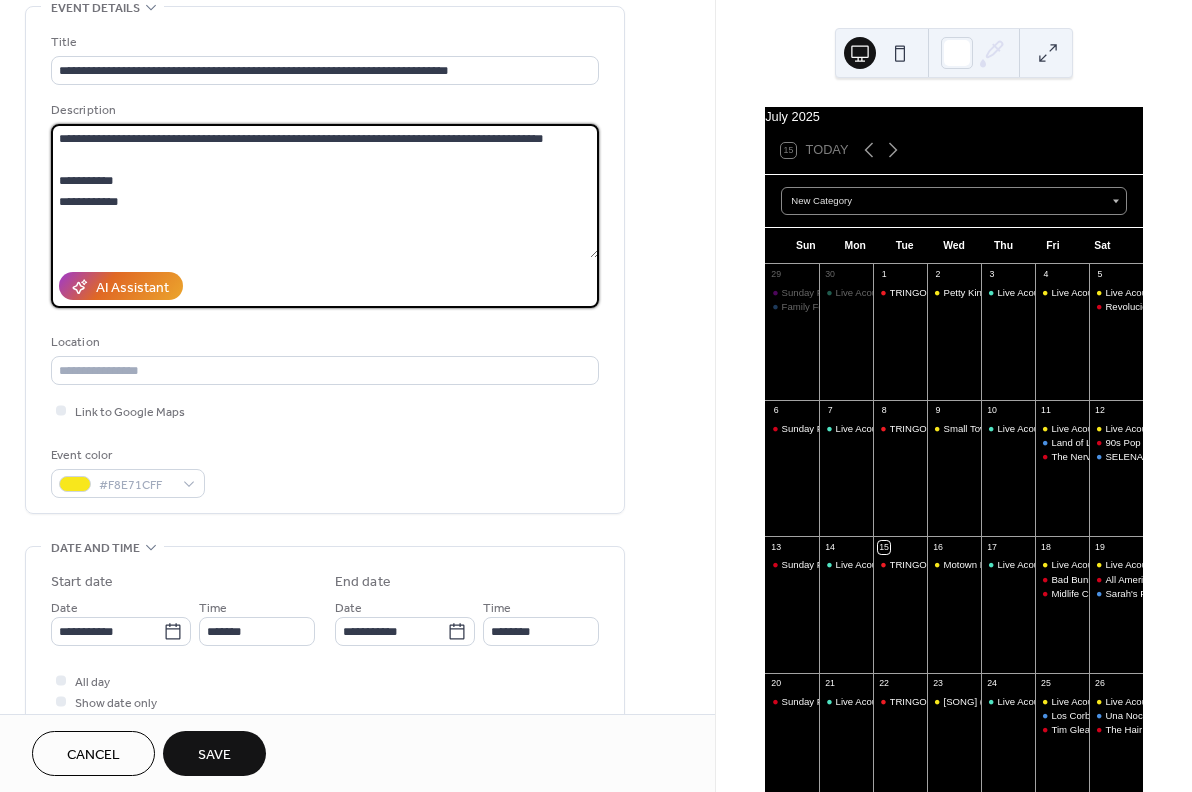 scroll, scrollTop: 18, scrollLeft: 0, axis: vertical 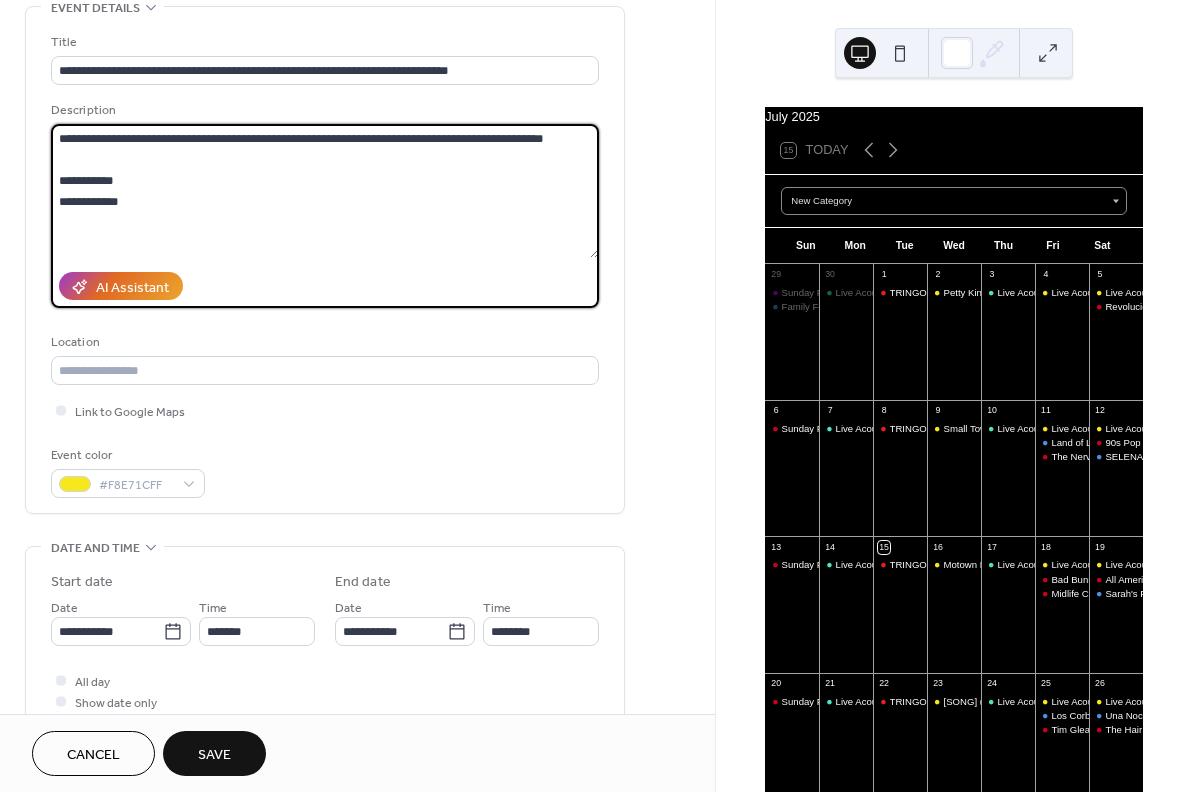 paste on "**********" 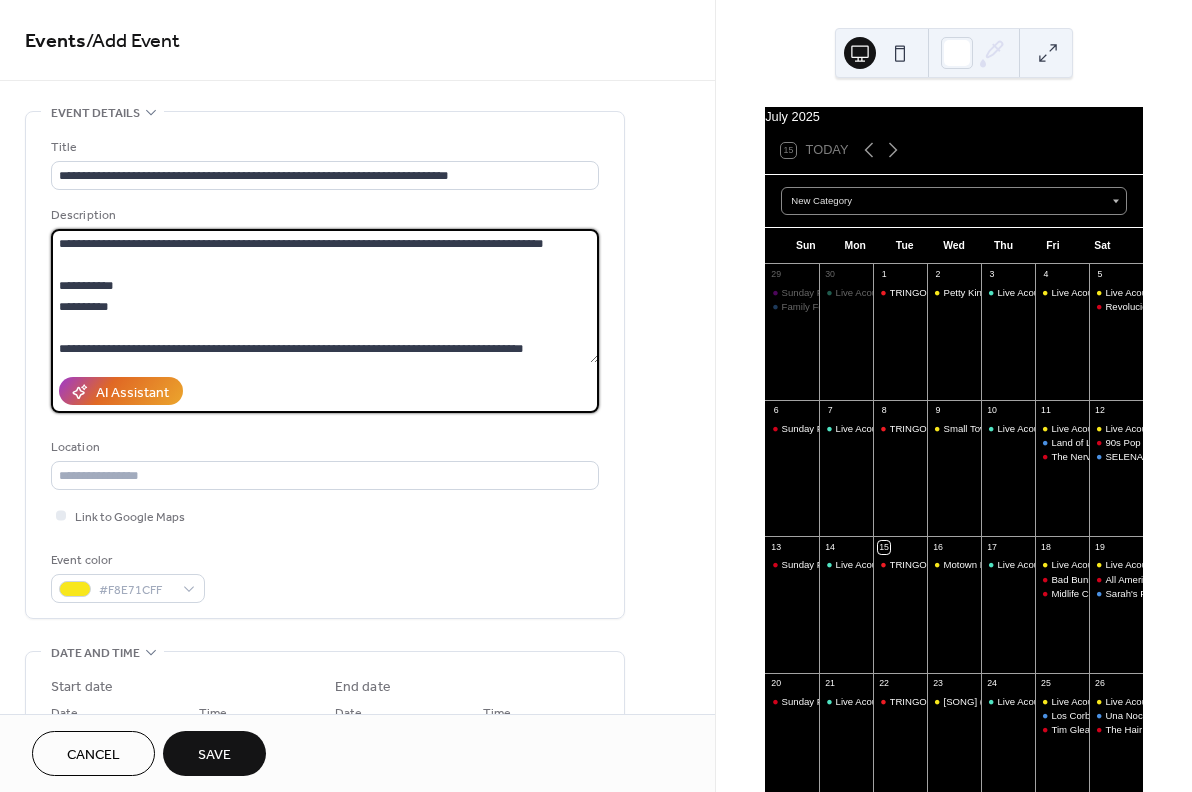 scroll, scrollTop: -1, scrollLeft: 0, axis: vertical 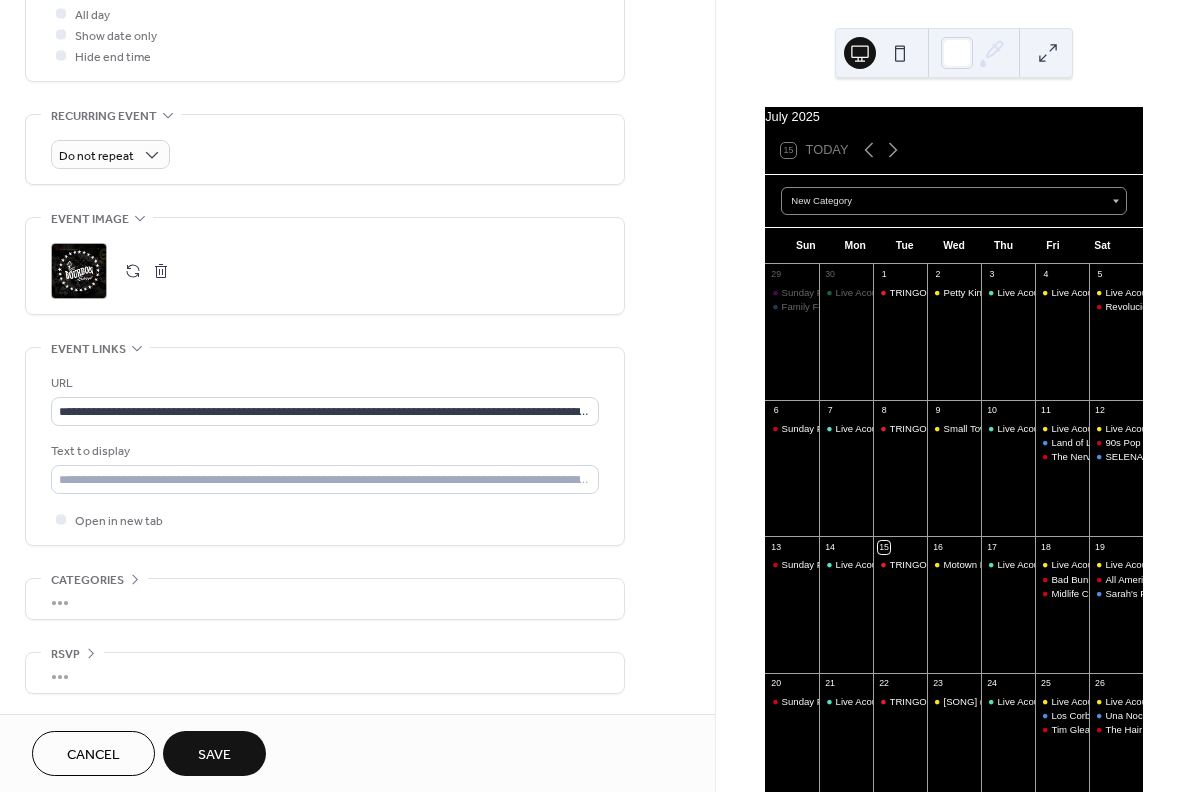 type on "**********" 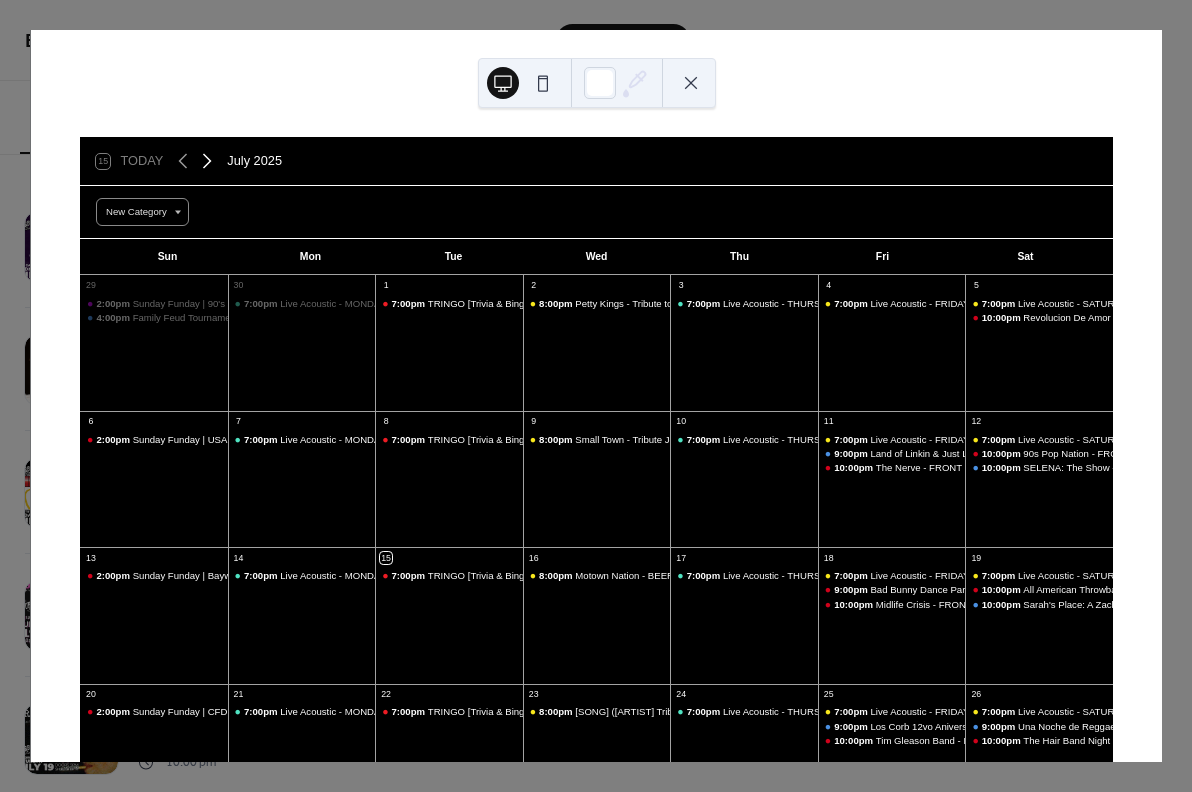 click 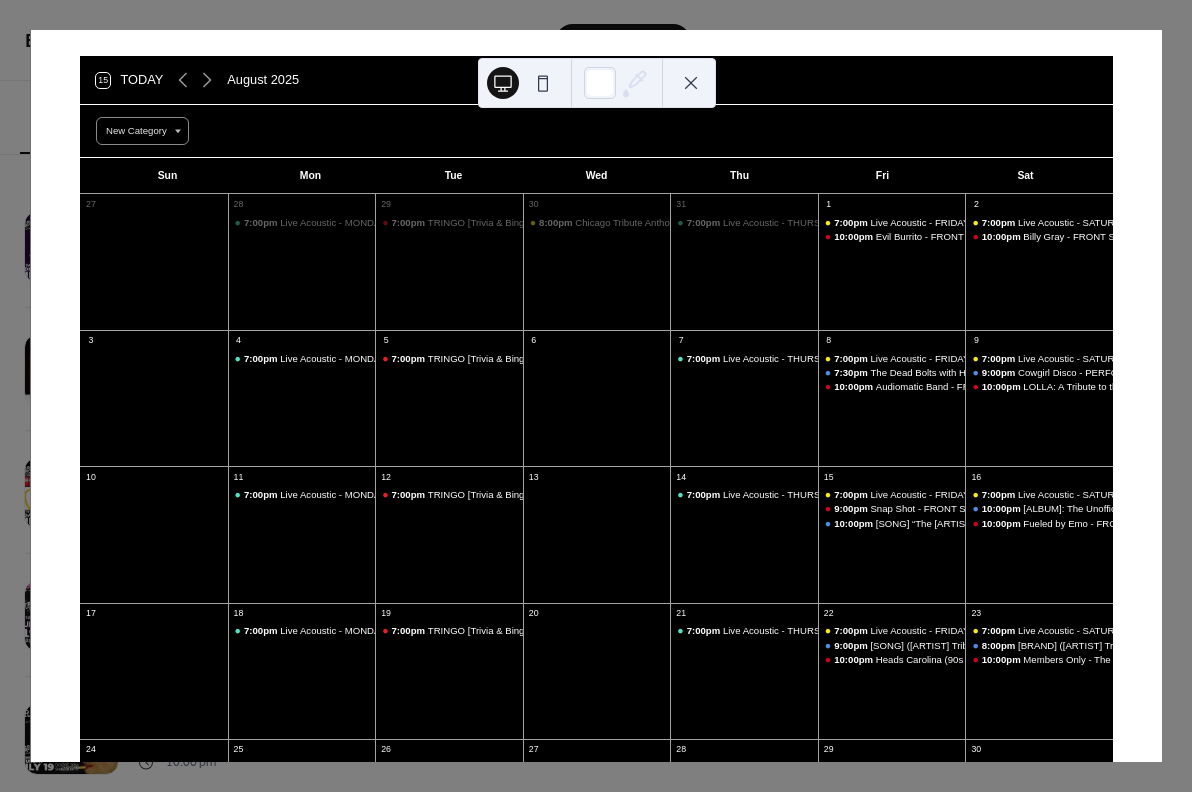 scroll, scrollTop: 61, scrollLeft: 0, axis: vertical 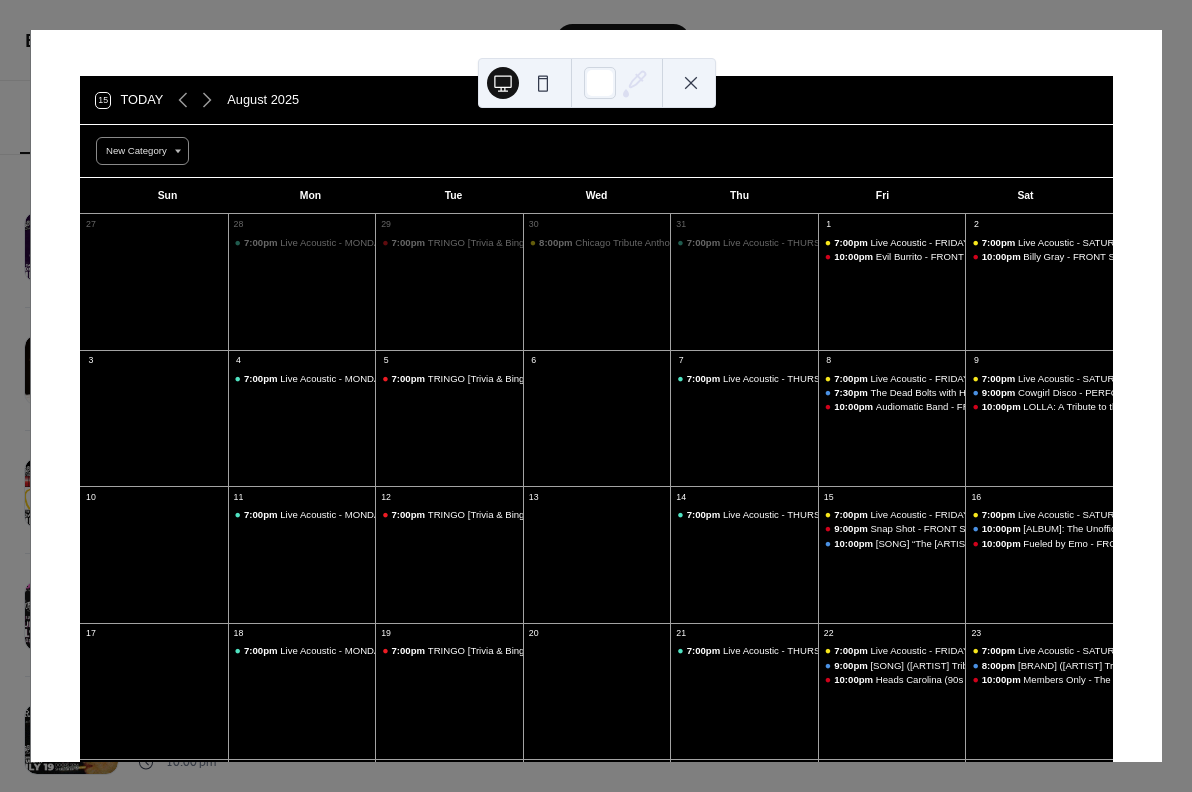 click at bounding box center (691, 83) 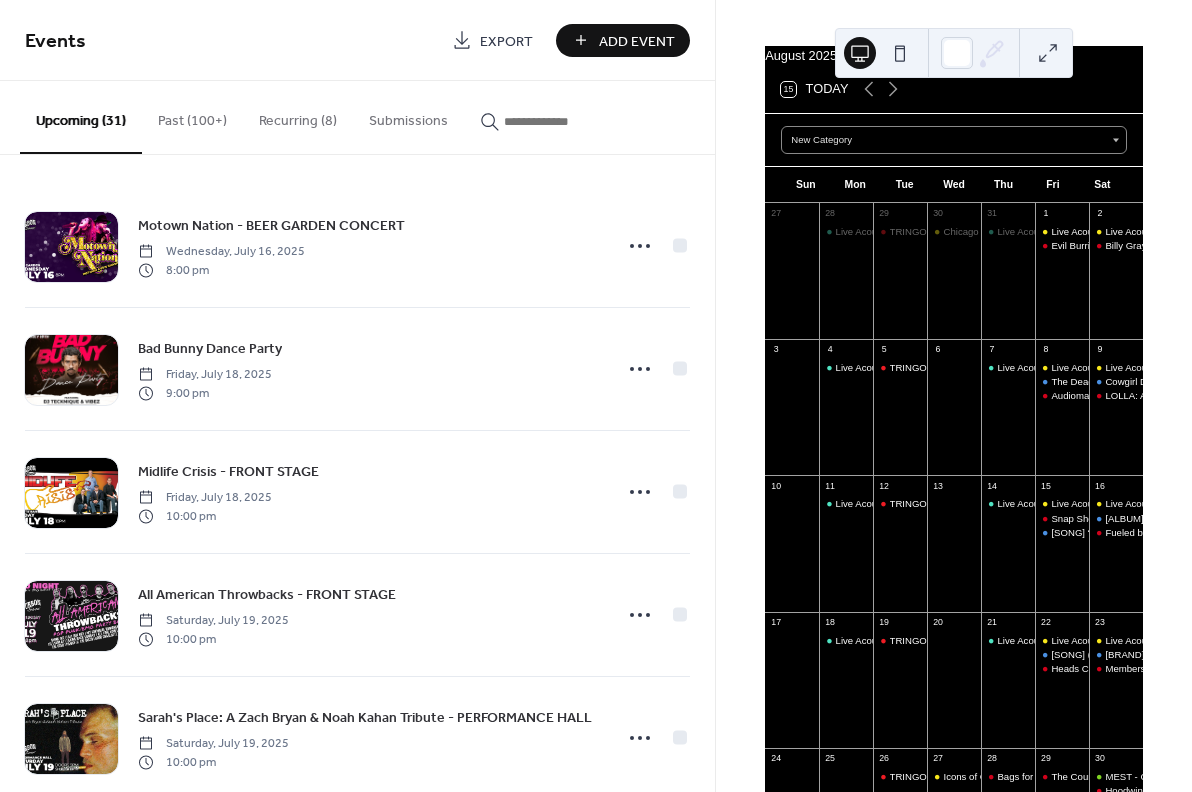 click on "Add Event" at bounding box center (637, 41) 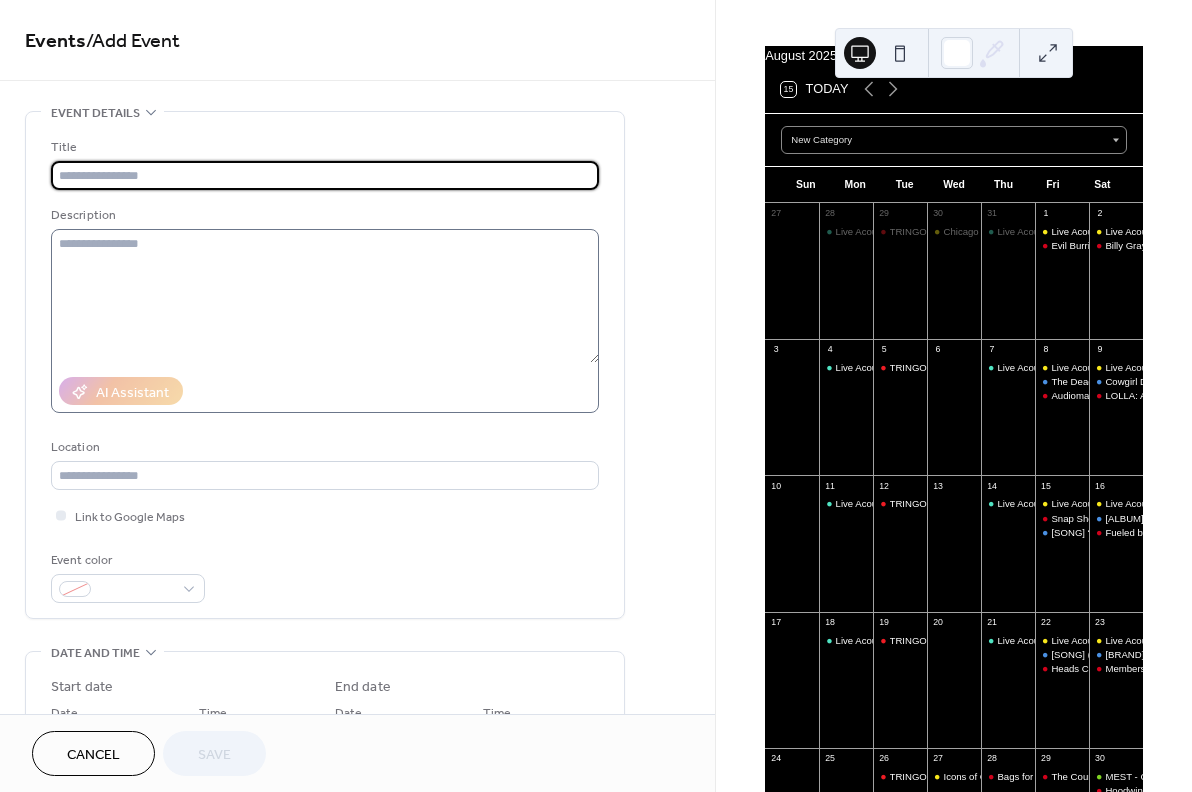 paste on "**********" 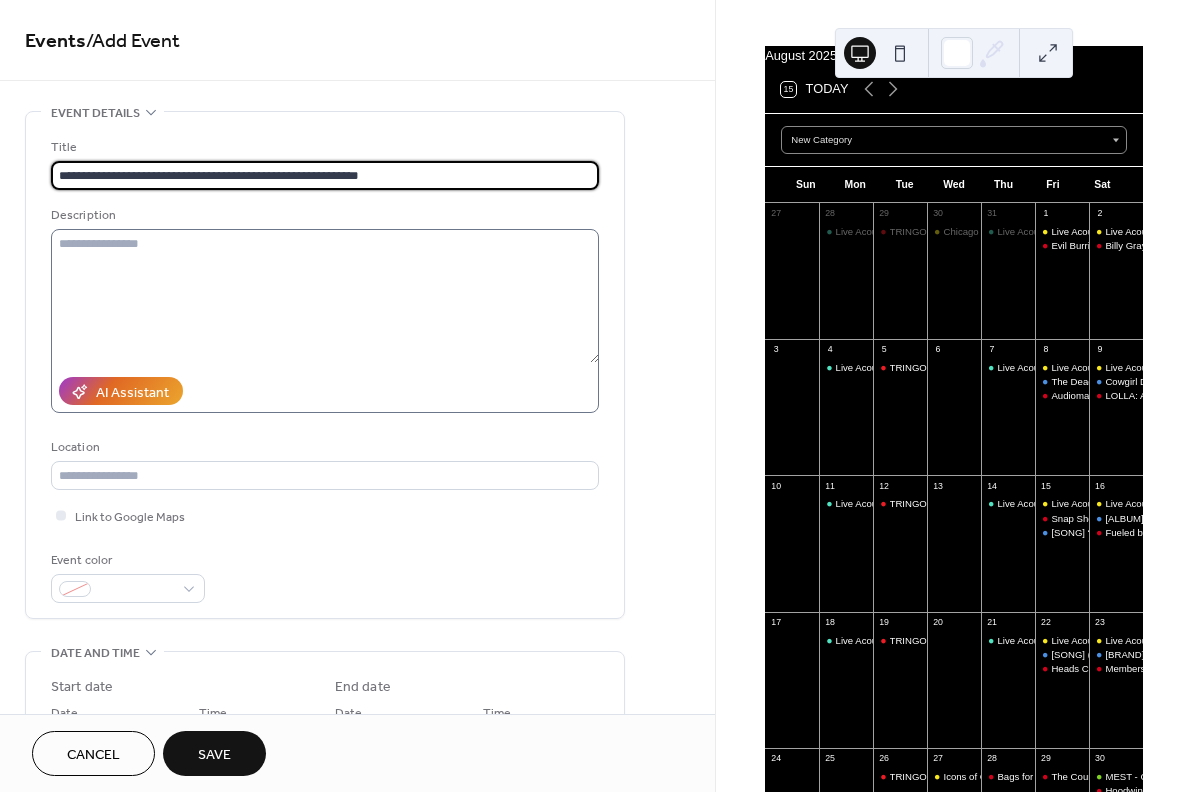 type 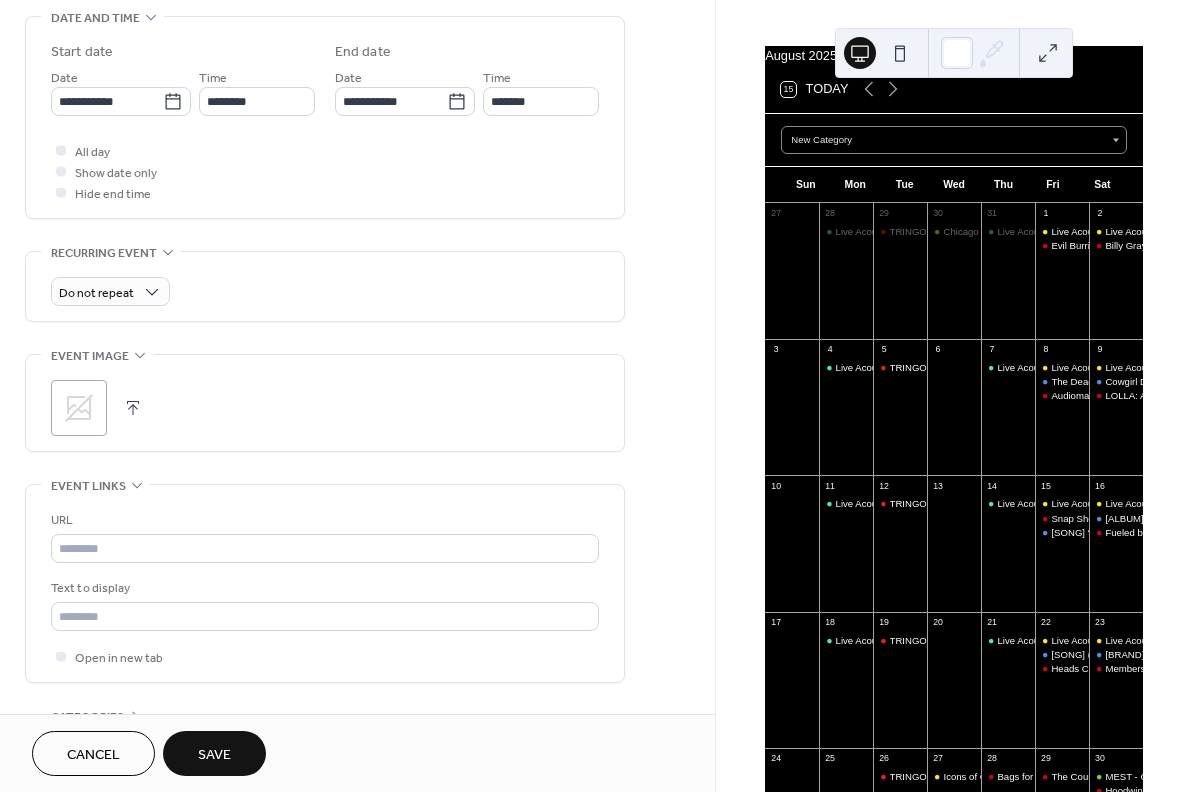 scroll, scrollTop: 753, scrollLeft: 0, axis: vertical 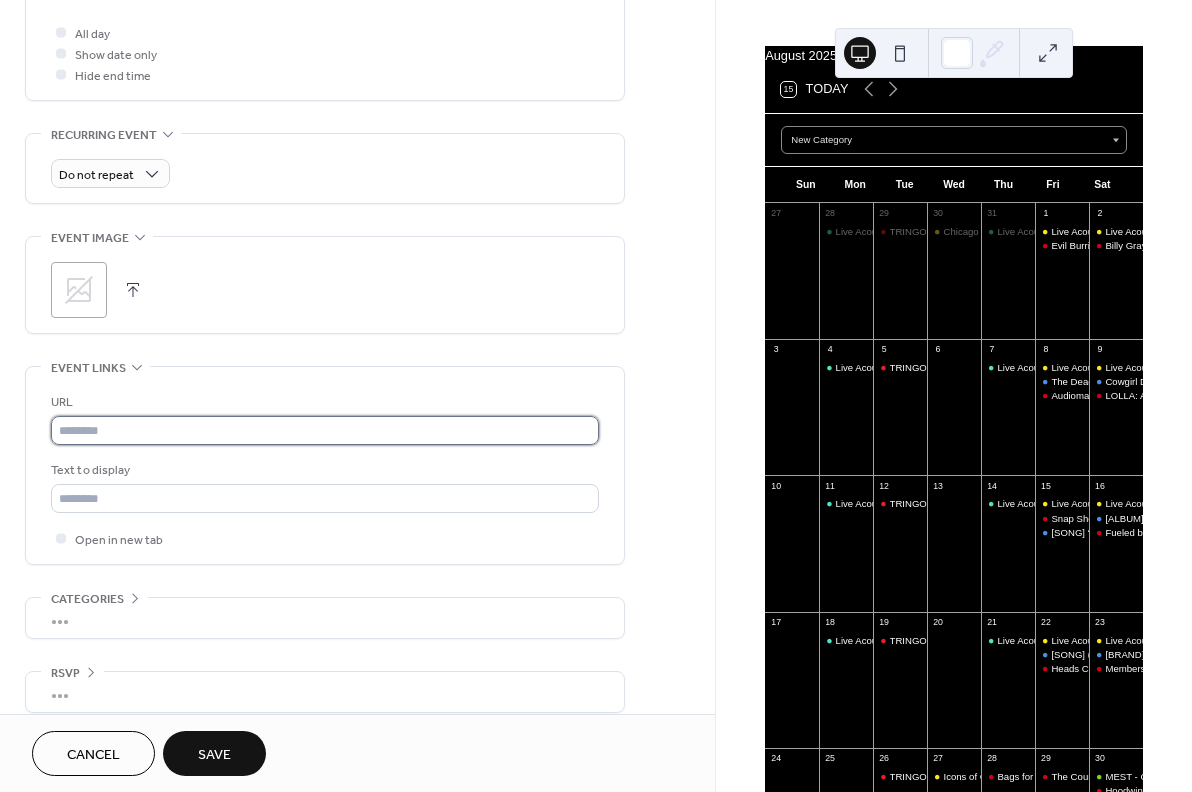 click at bounding box center (325, 430) 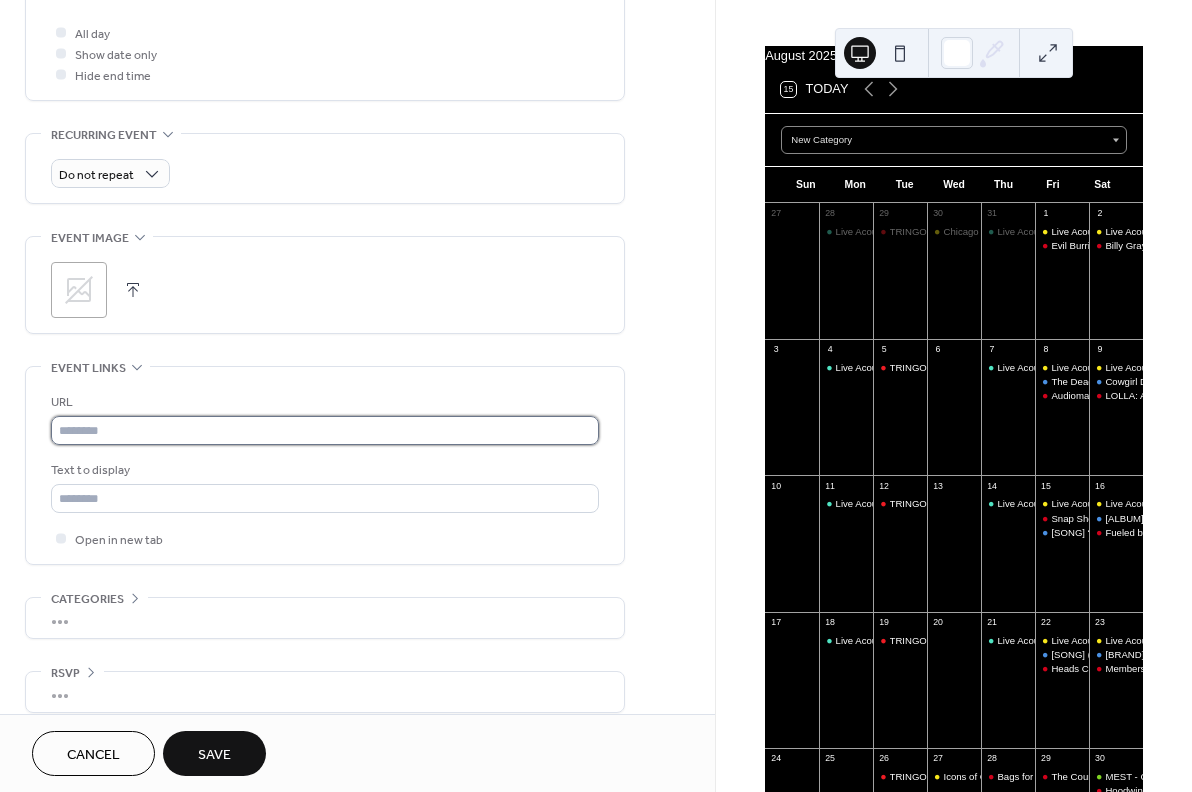 paste on "**********" 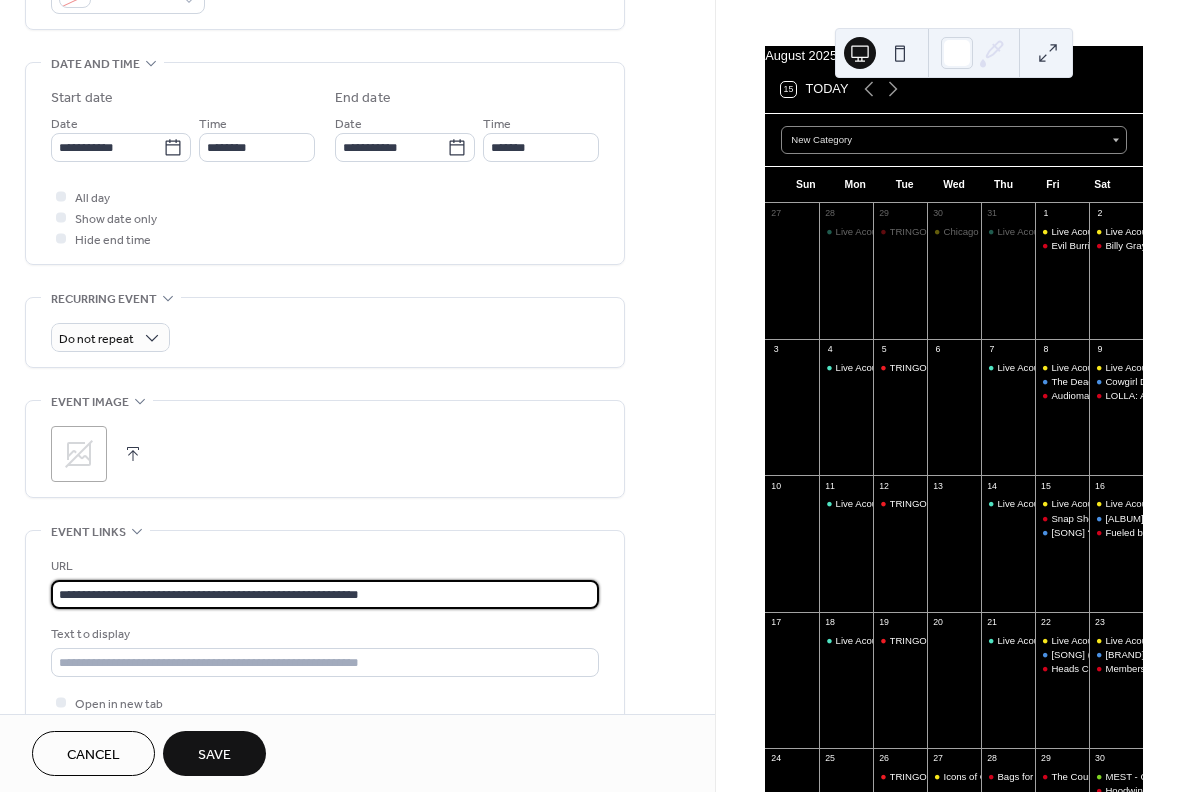 scroll, scrollTop: 420, scrollLeft: 0, axis: vertical 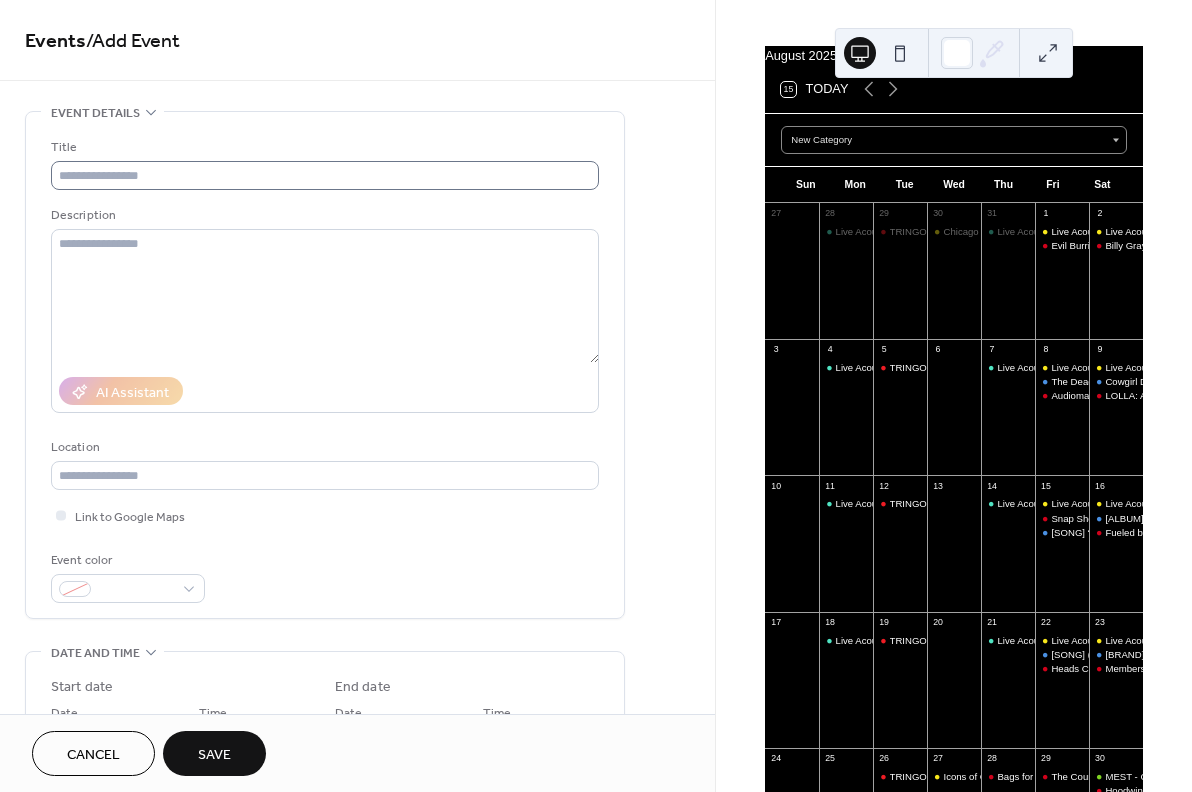 type on "**********" 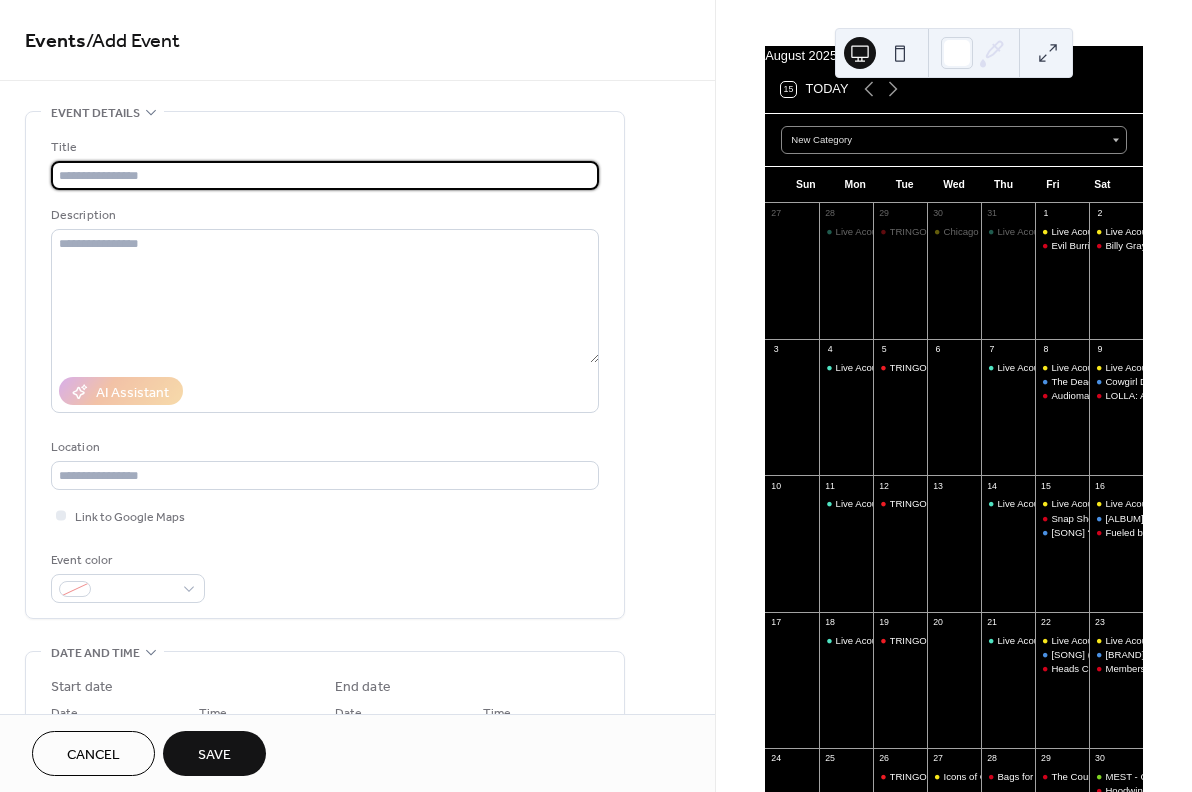 click at bounding box center (325, 175) 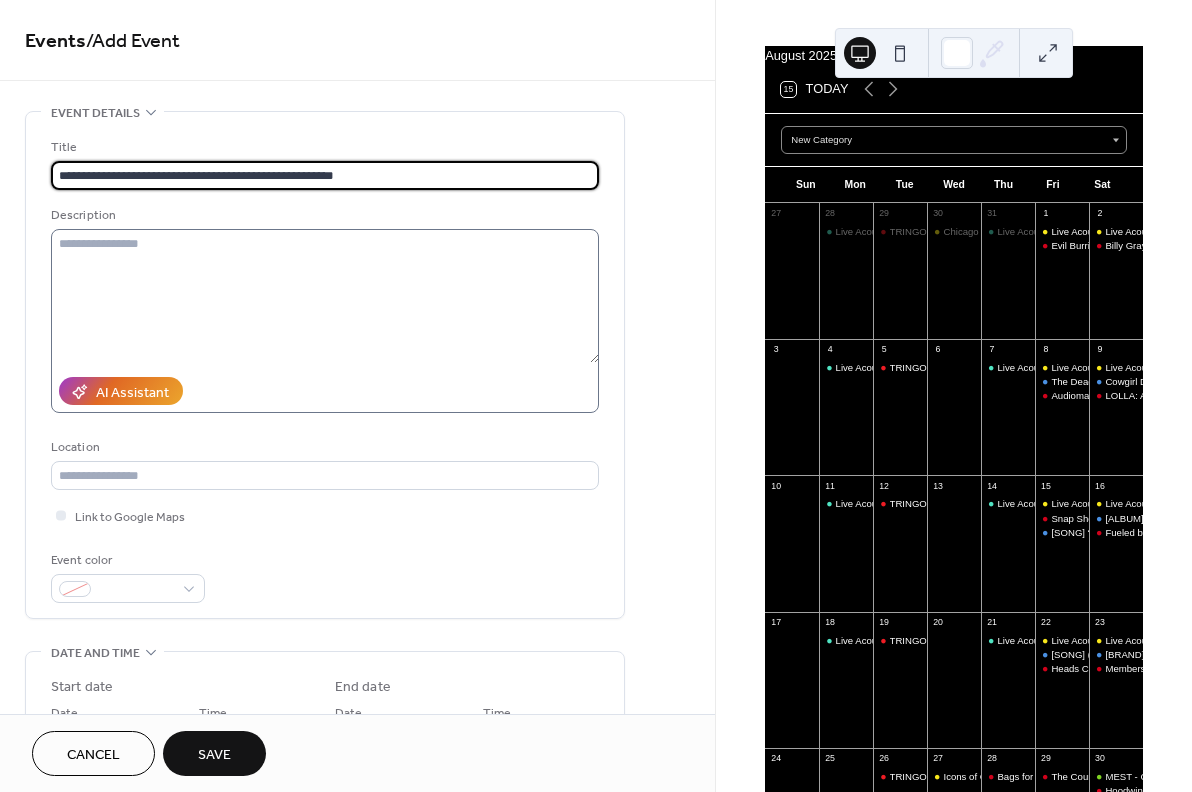 type on "**********" 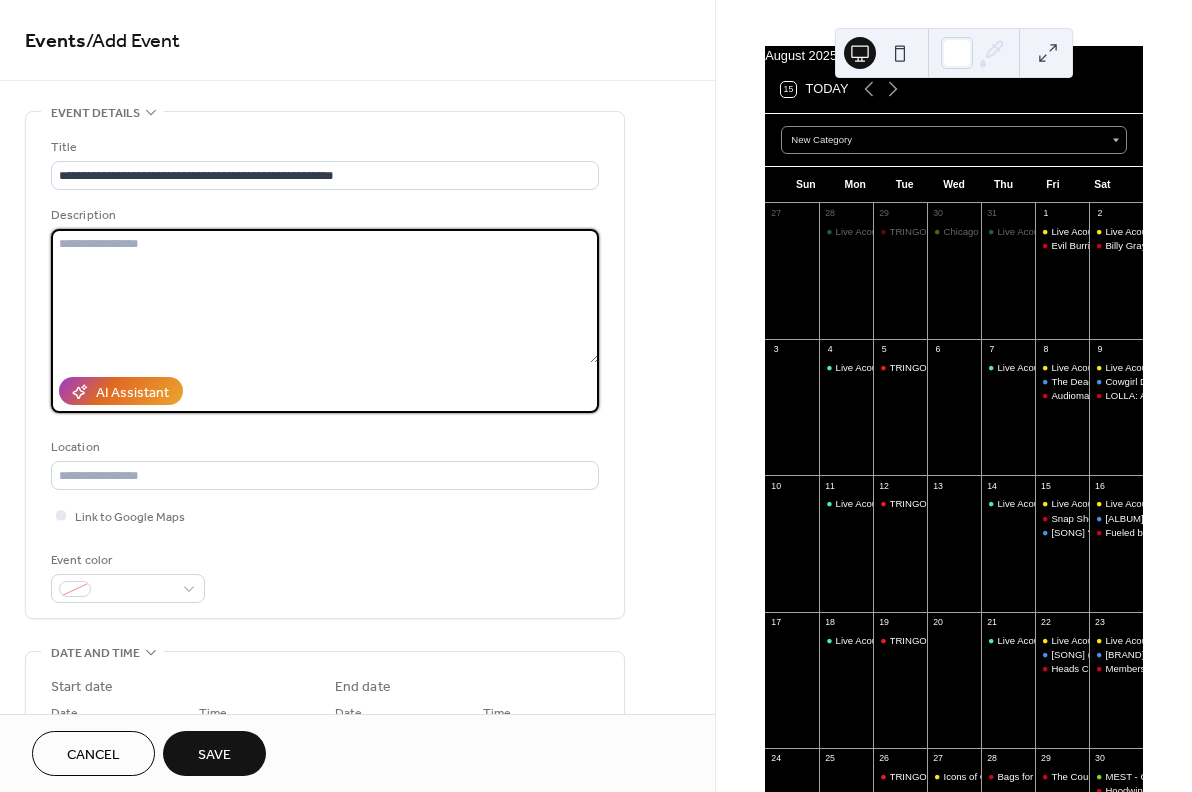 click at bounding box center [325, 296] 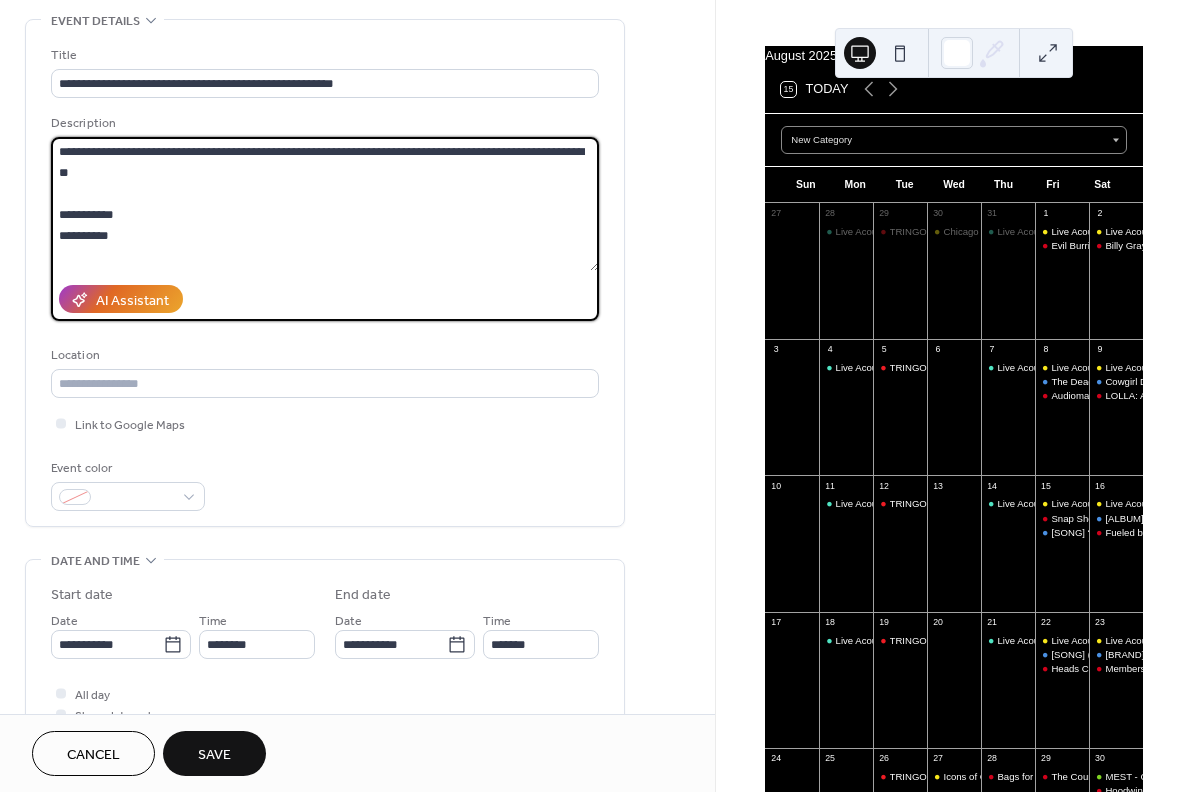 scroll, scrollTop: 101, scrollLeft: 0, axis: vertical 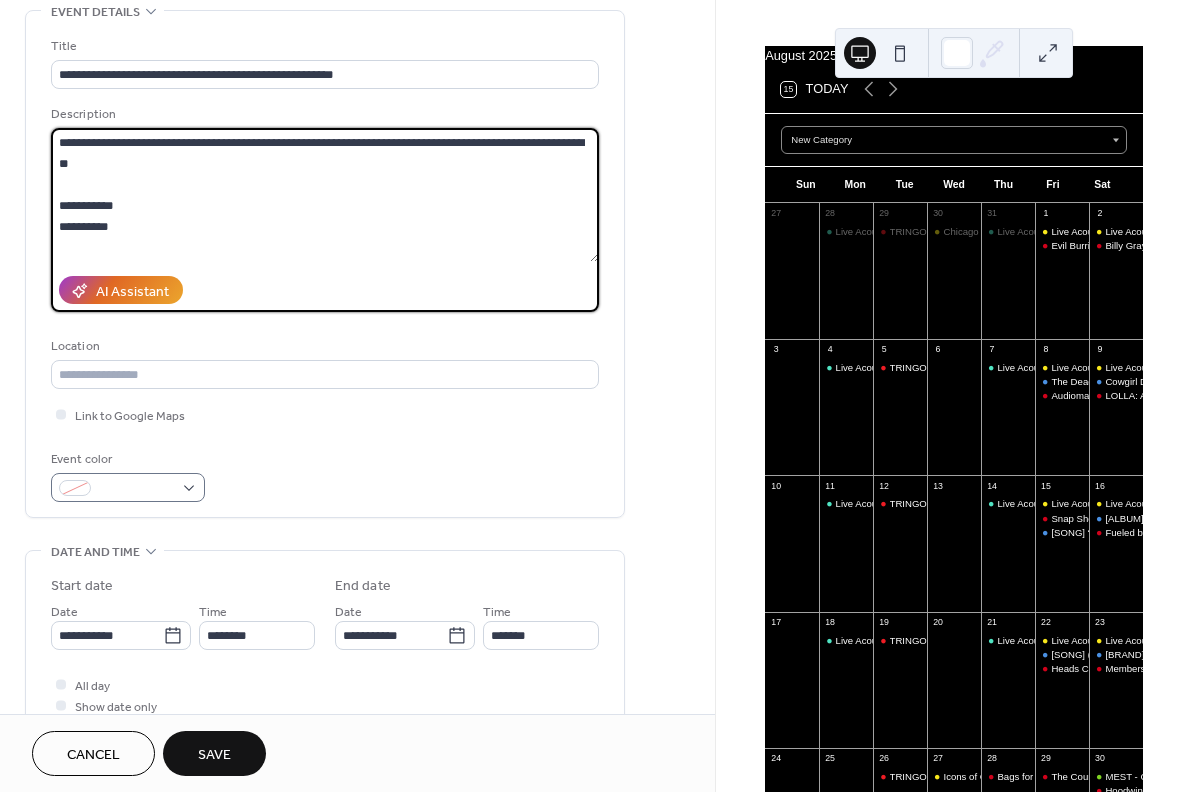 type on "**********" 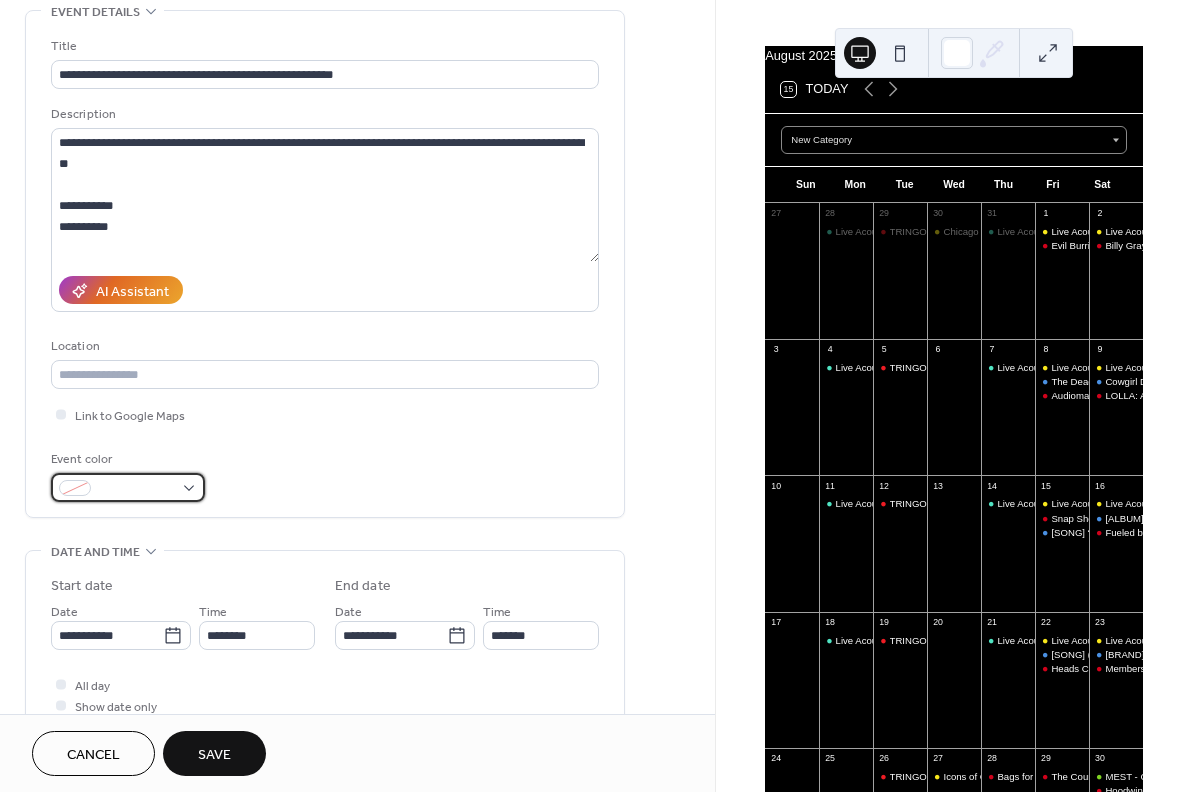 click at bounding box center [136, 489] 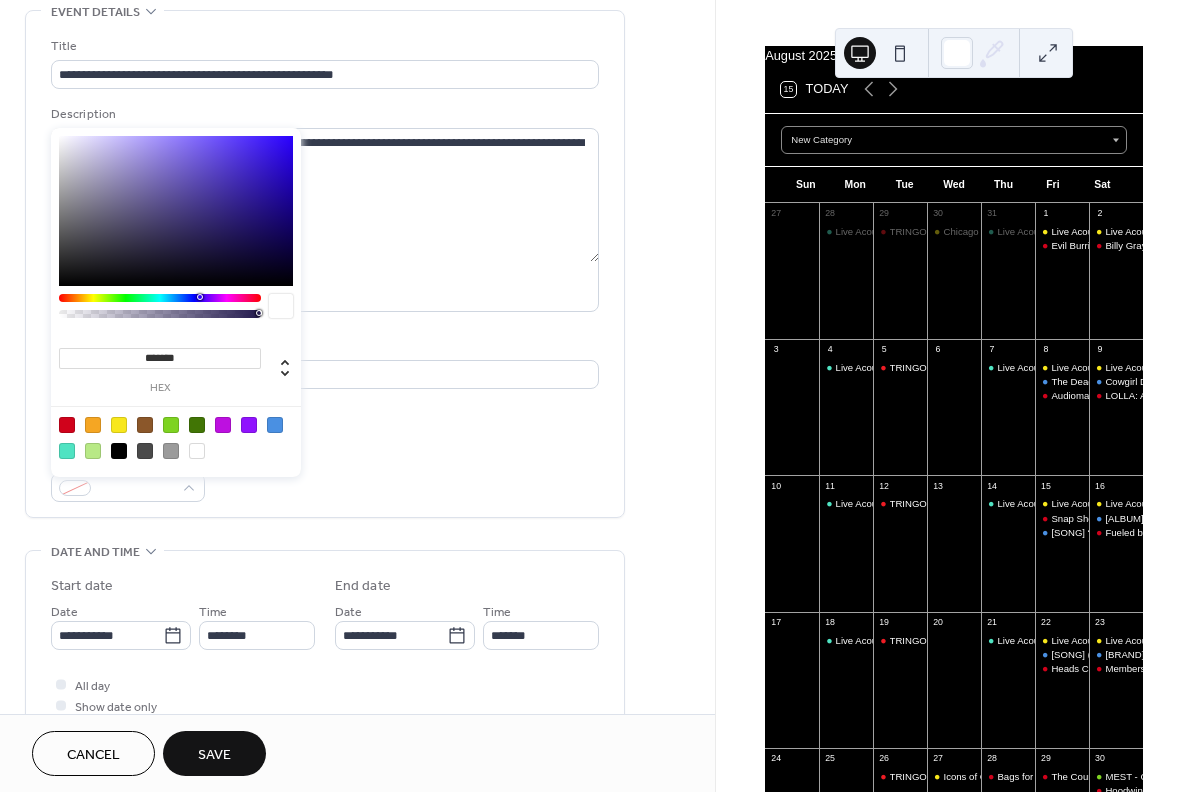 click at bounding box center [176, 437] 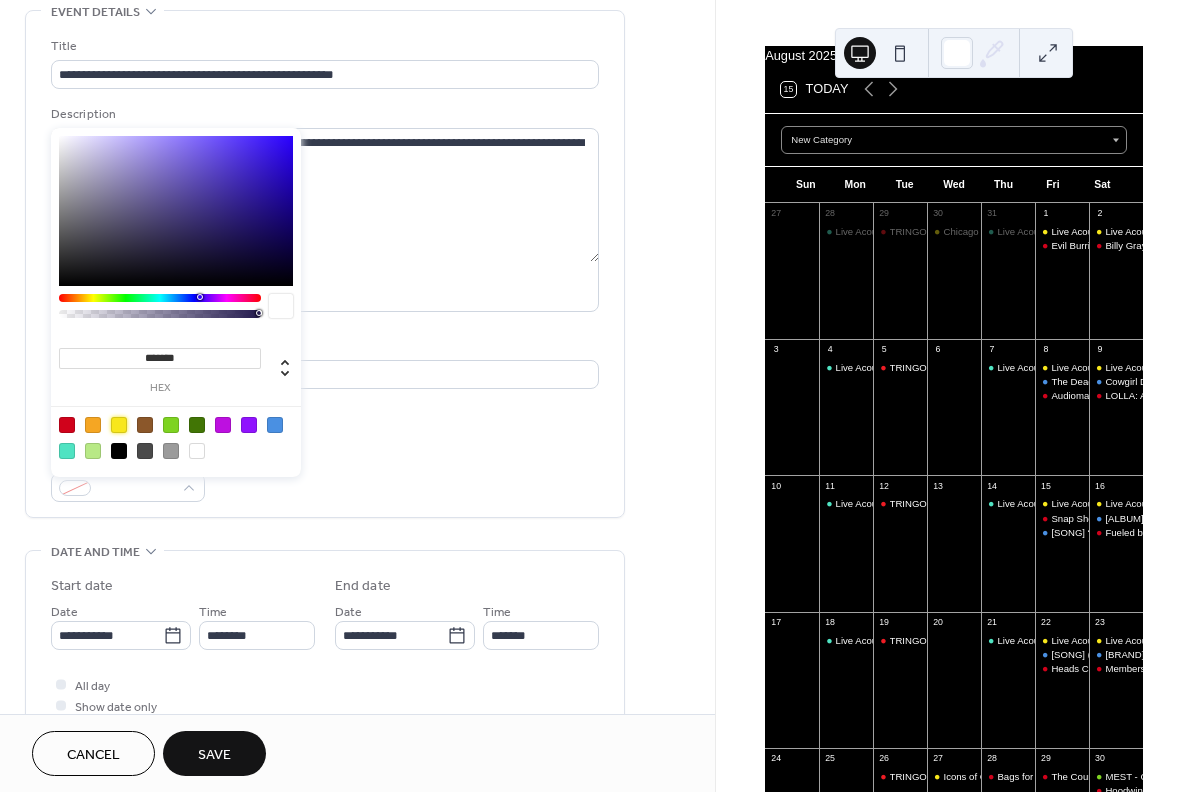 click at bounding box center (119, 425) 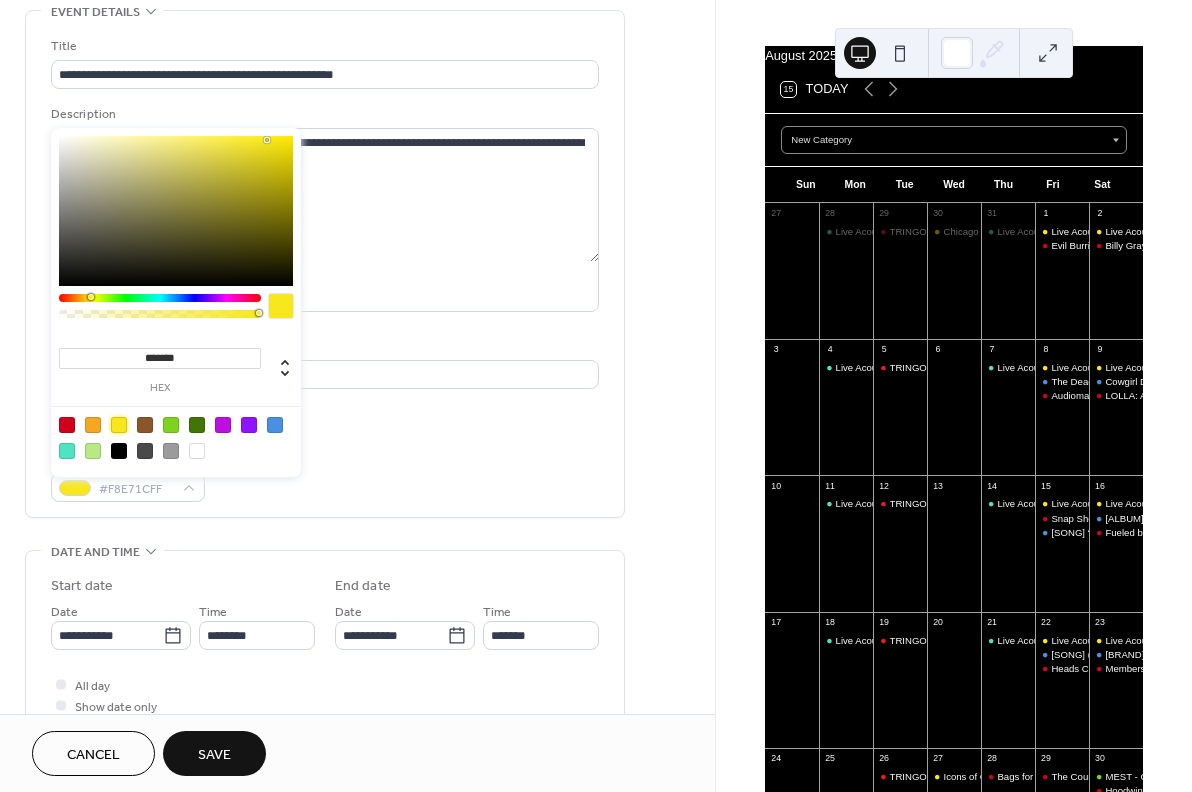 click on "**********" at bounding box center [325, 269] 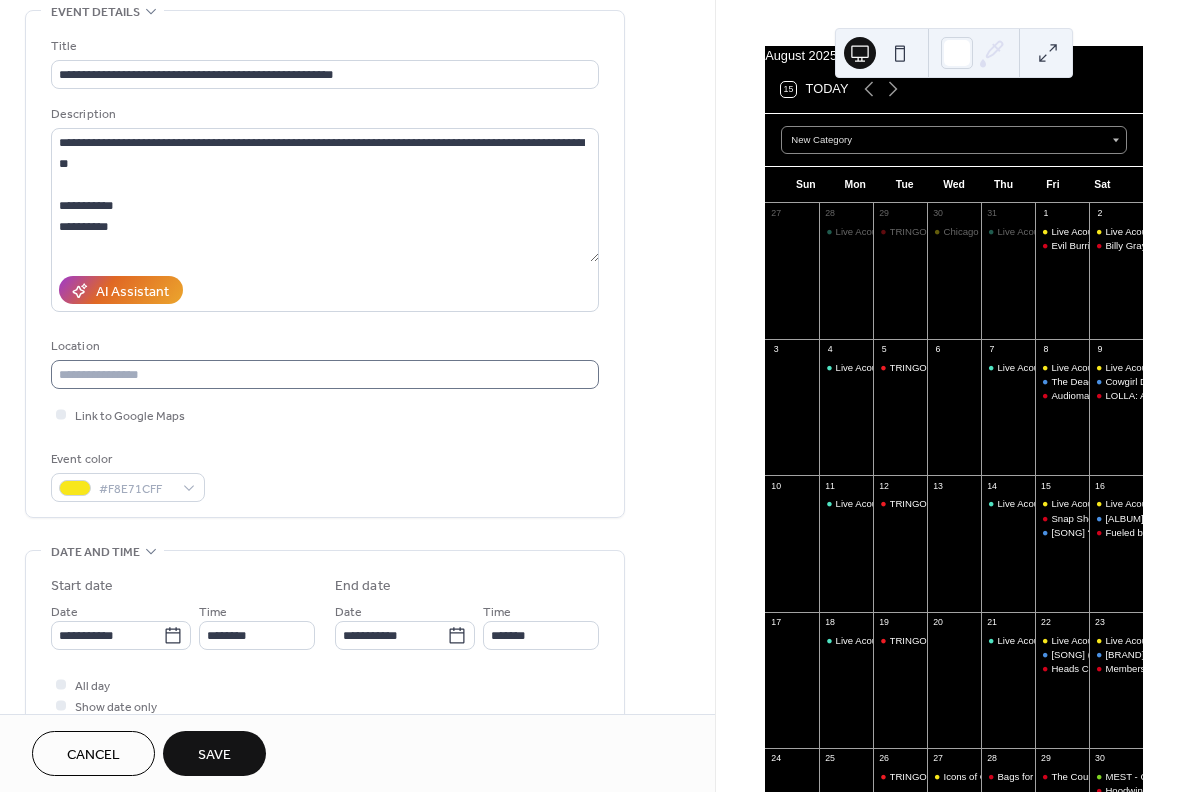 scroll, scrollTop: 426, scrollLeft: 0, axis: vertical 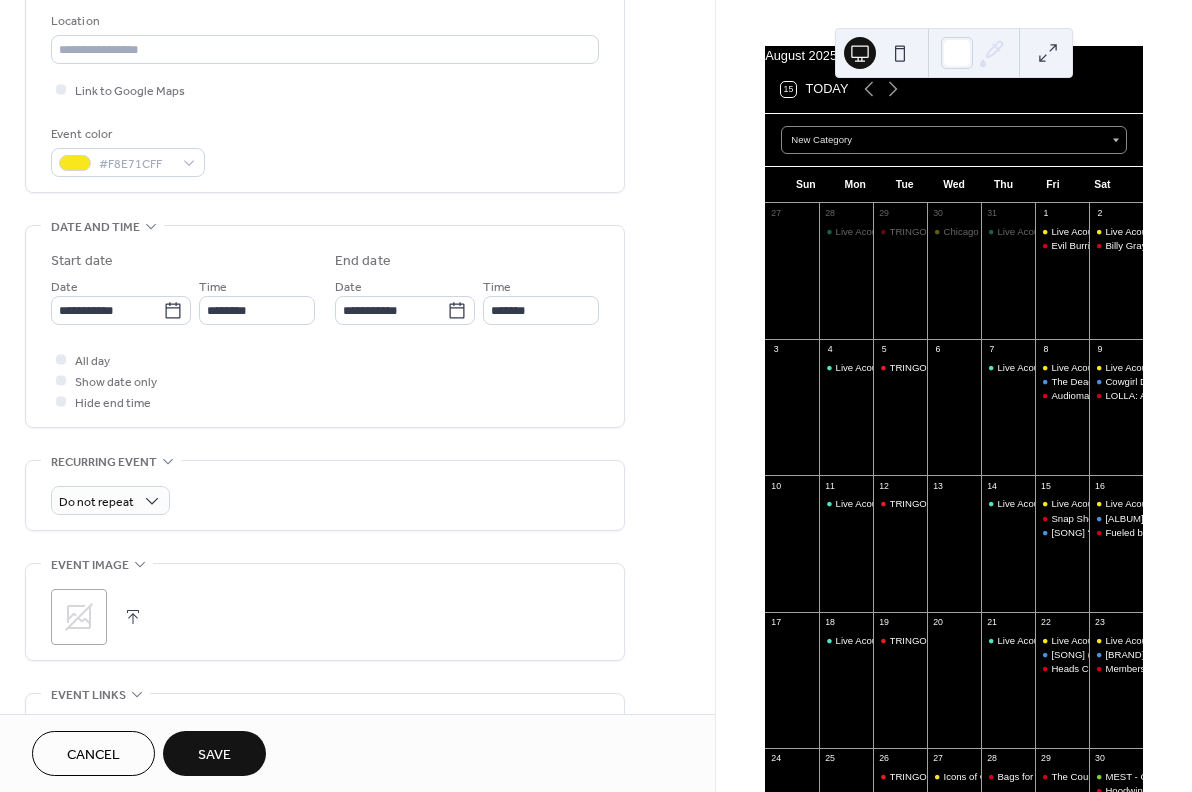 click at bounding box center (133, 617) 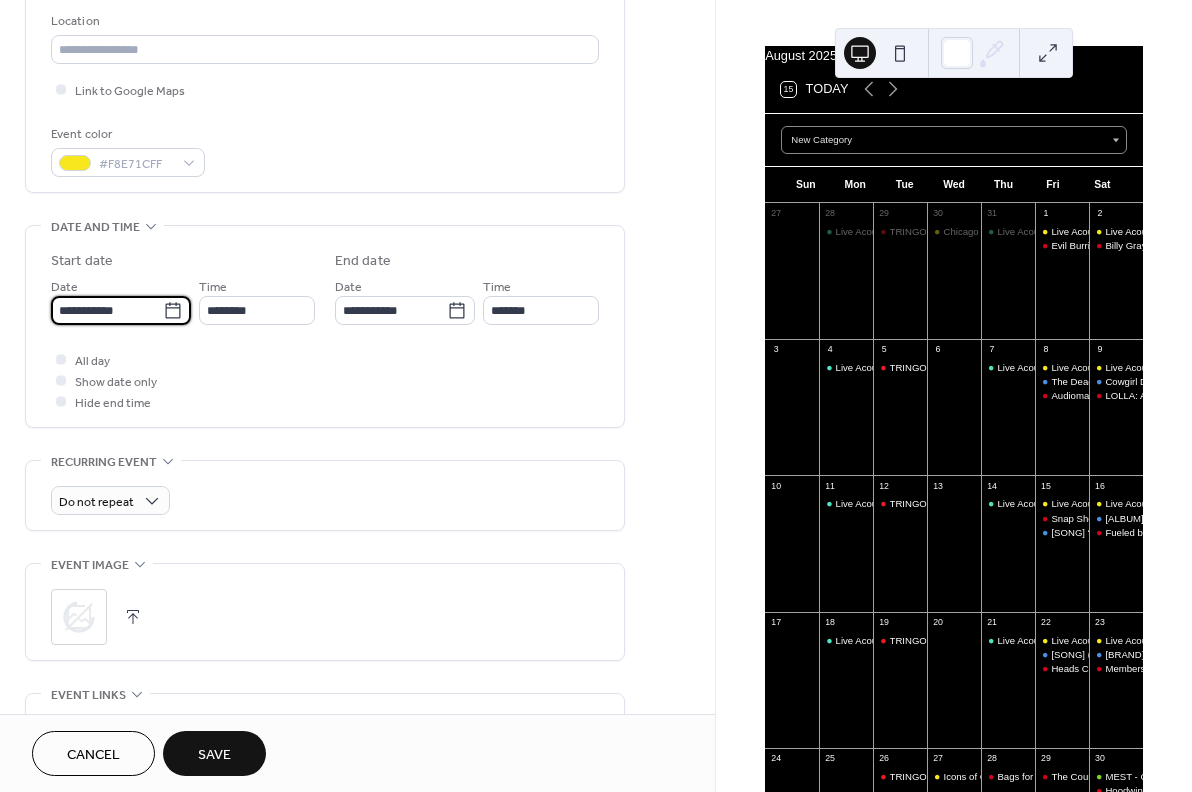 click on "**********" at bounding box center [107, 310] 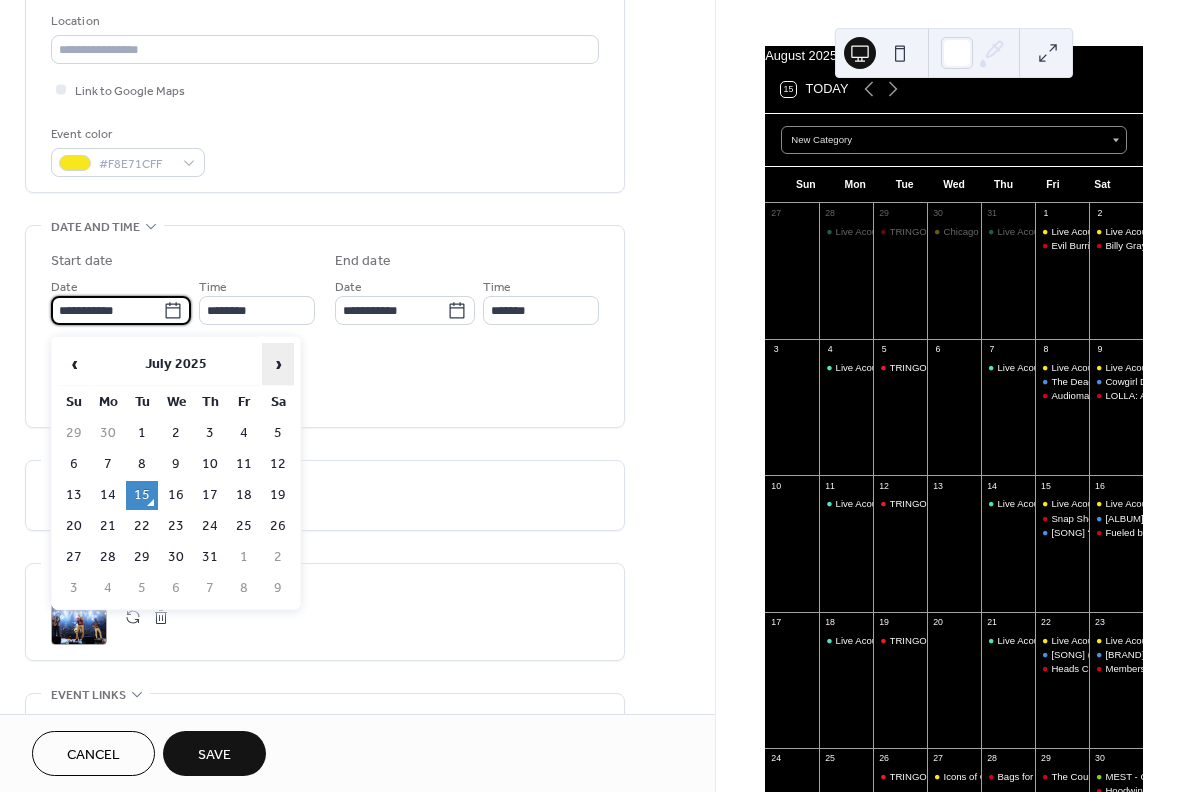 click on "›" at bounding box center [278, 364] 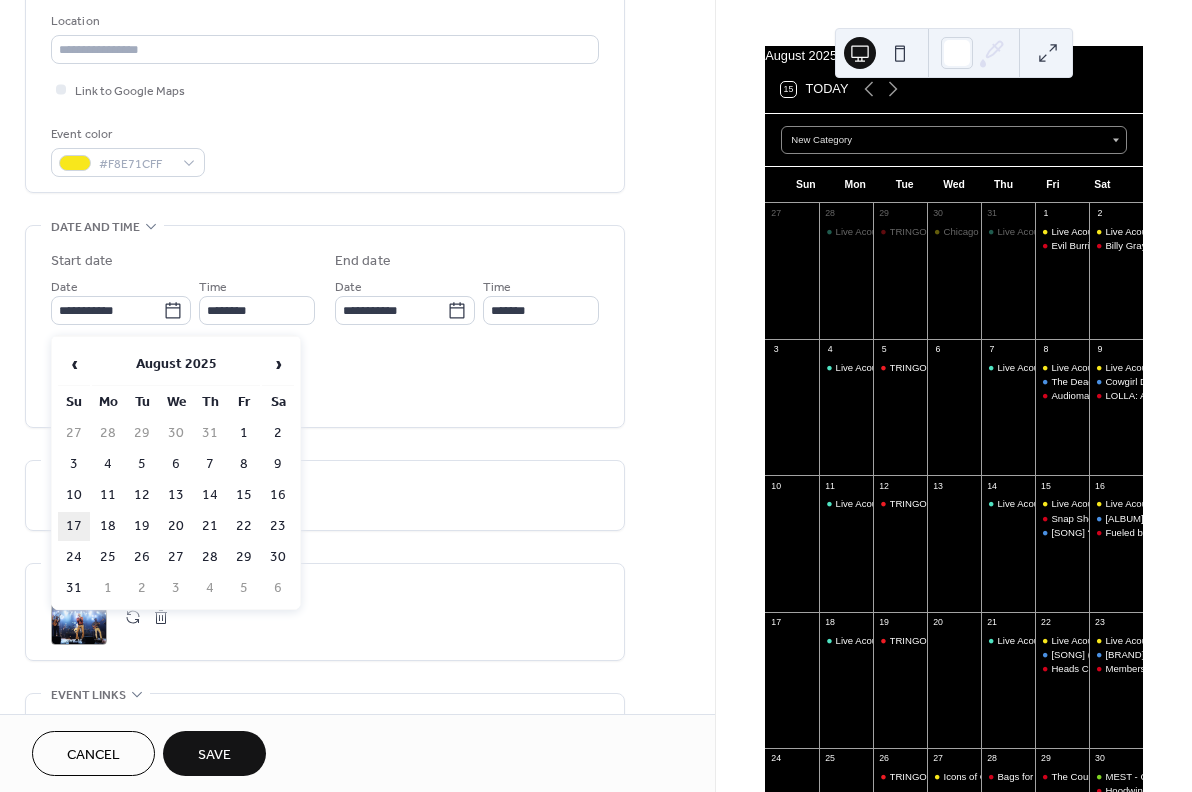 click on "17" at bounding box center [74, 526] 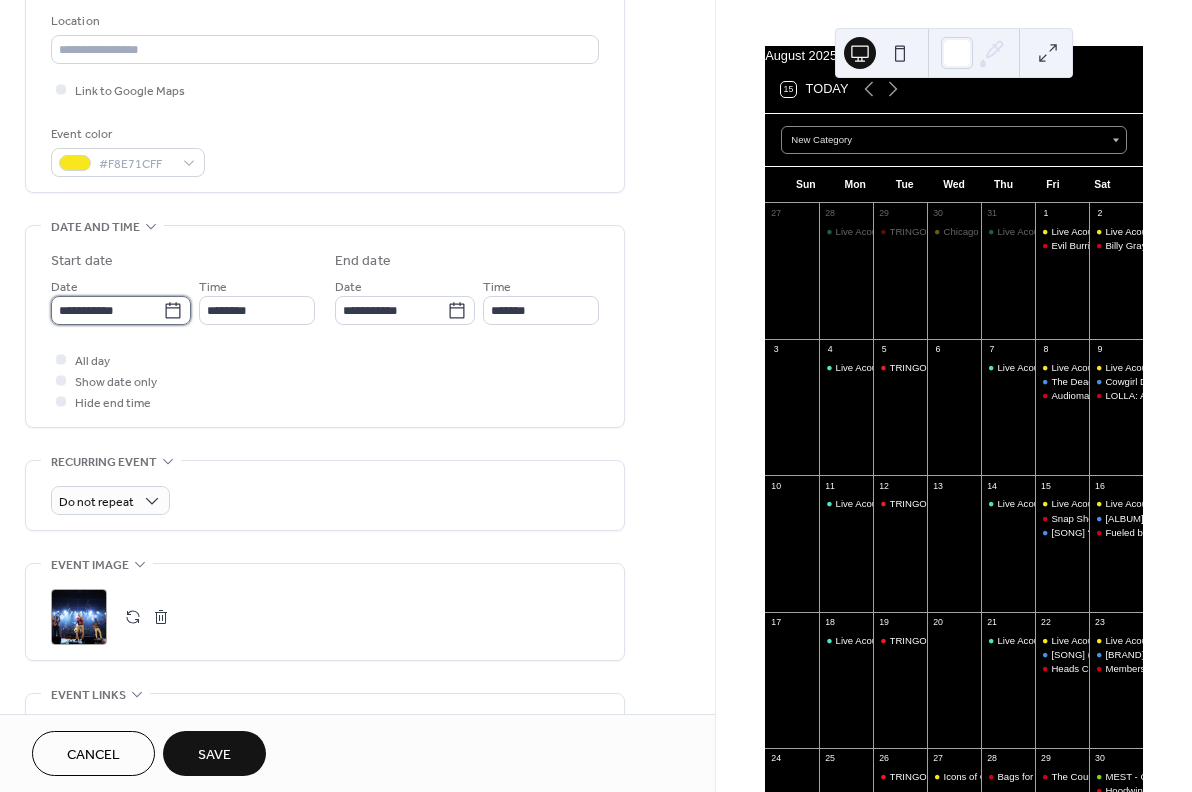 click on "**********" at bounding box center [107, 310] 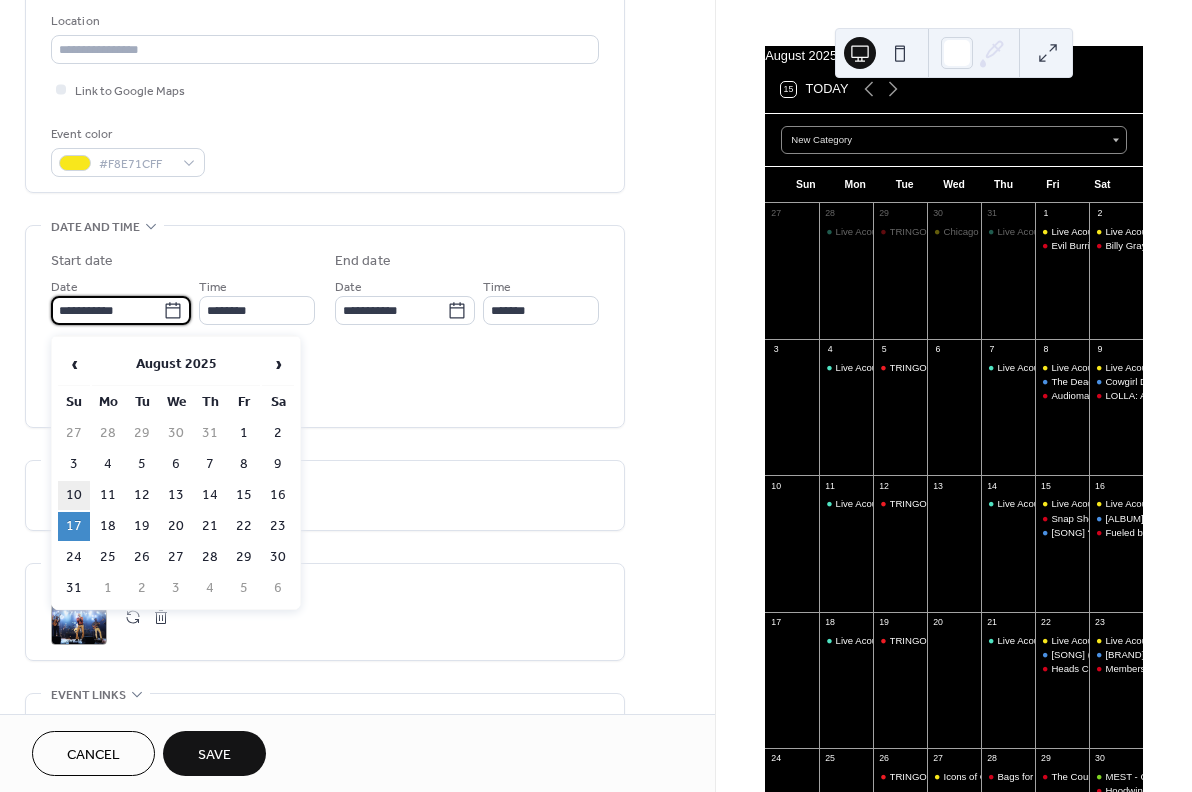 click on "10" at bounding box center [74, 495] 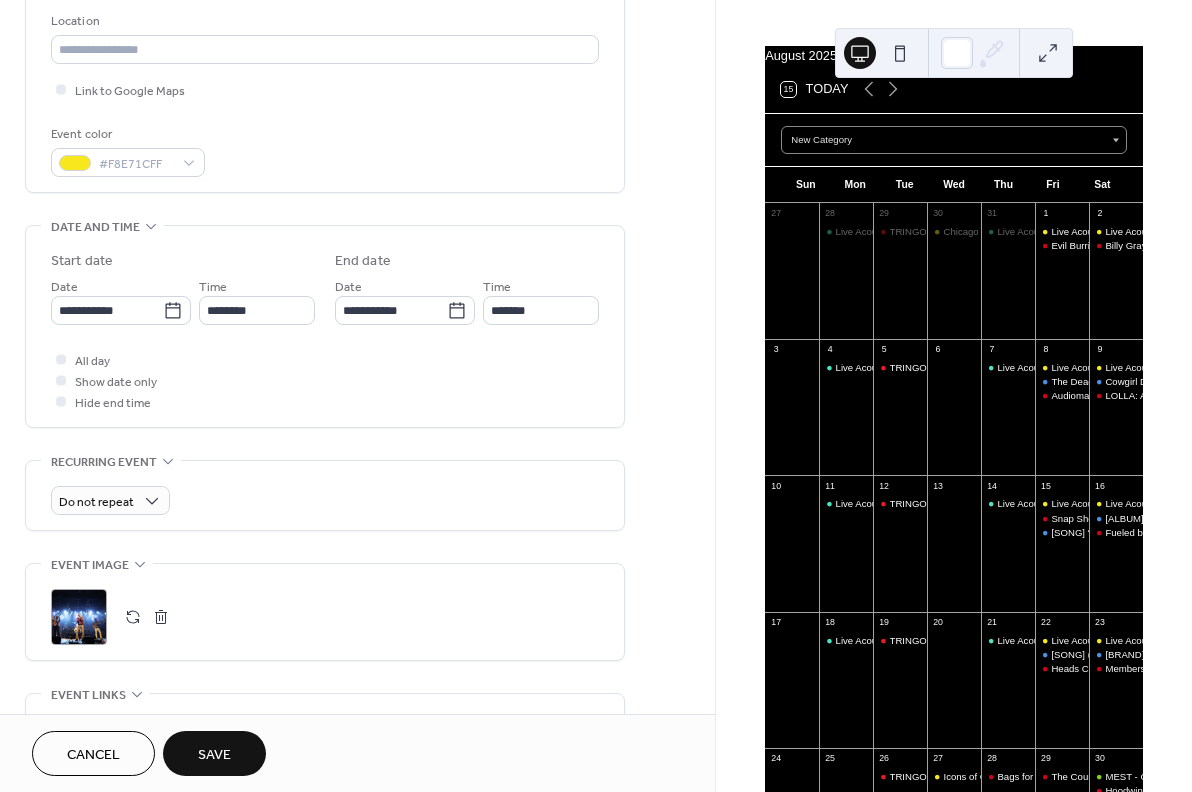 type on "**********" 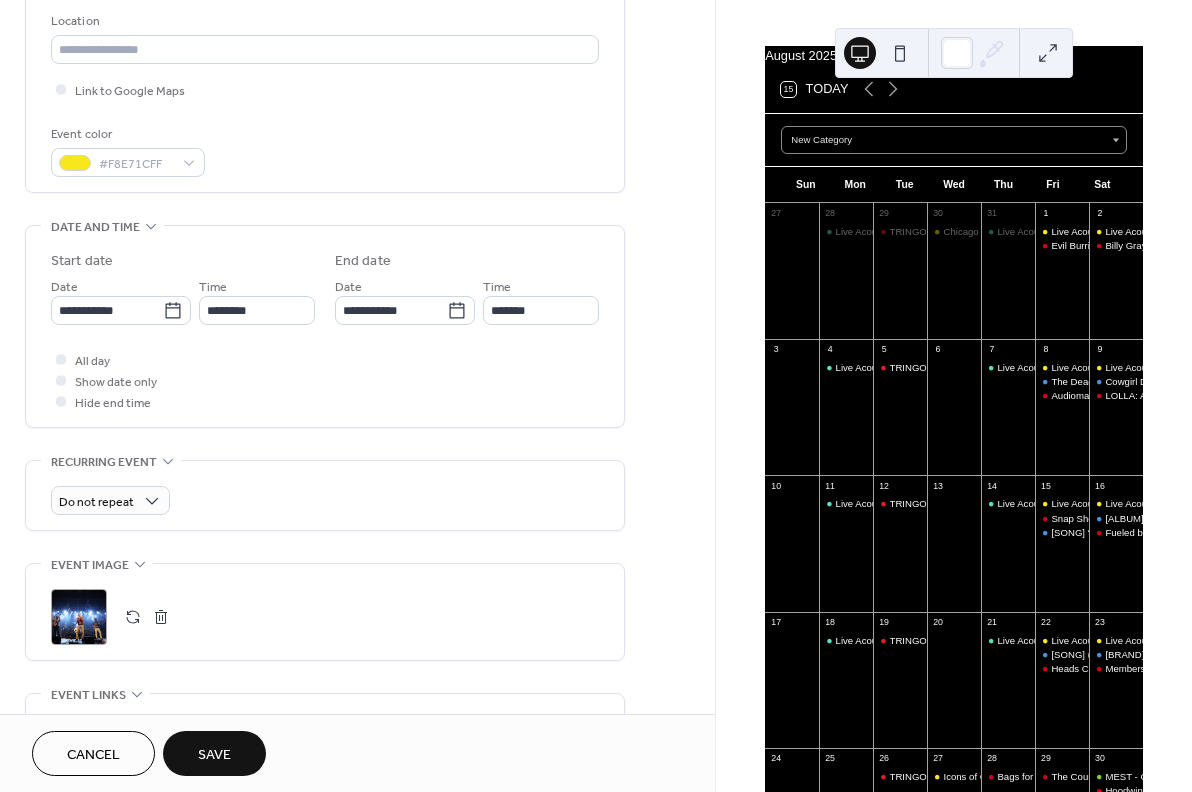 type on "**********" 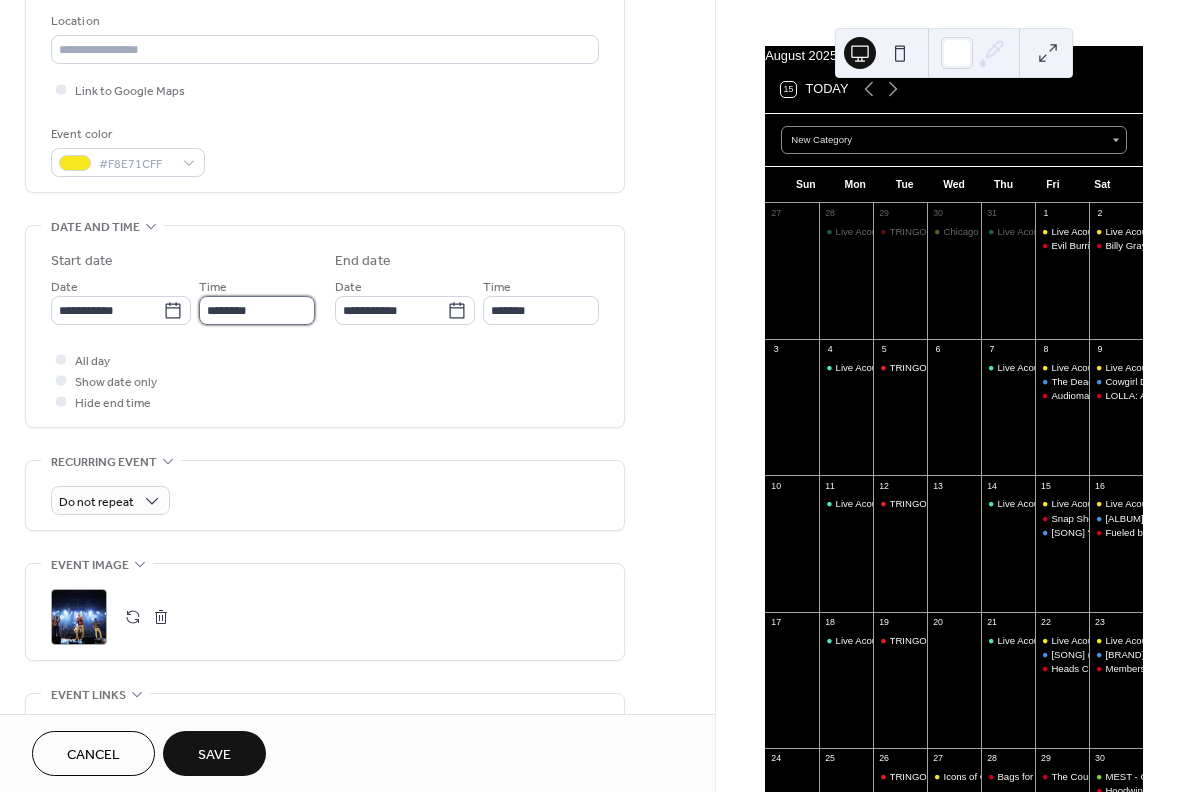 click on "********" at bounding box center [257, 310] 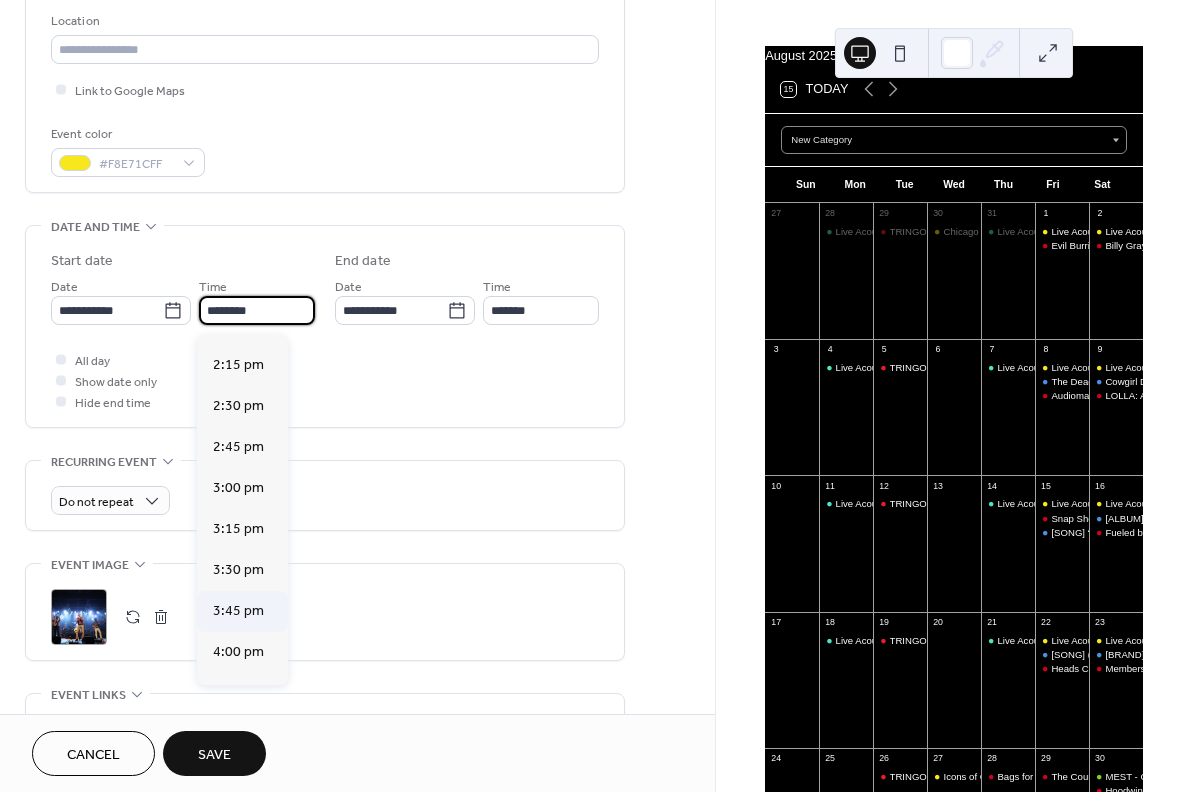 scroll, scrollTop: 2443, scrollLeft: 0, axis: vertical 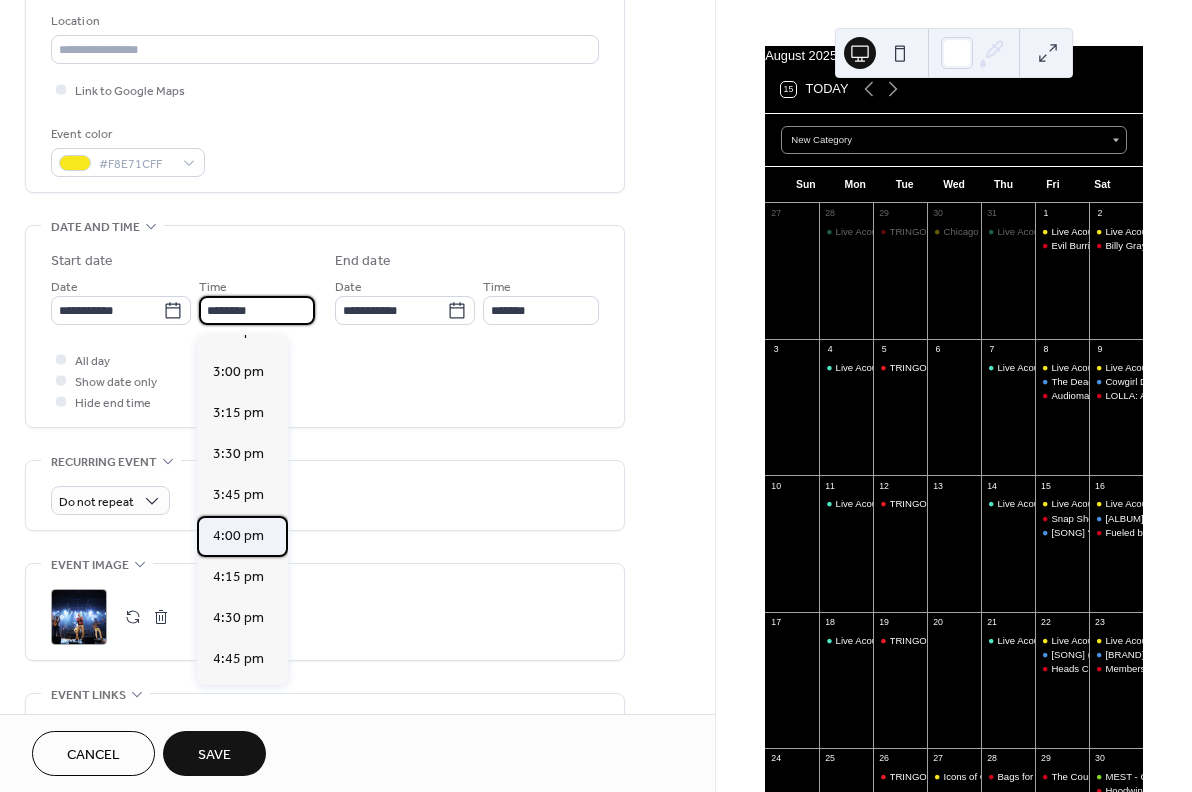 click on "4:00 pm" at bounding box center (238, 536) 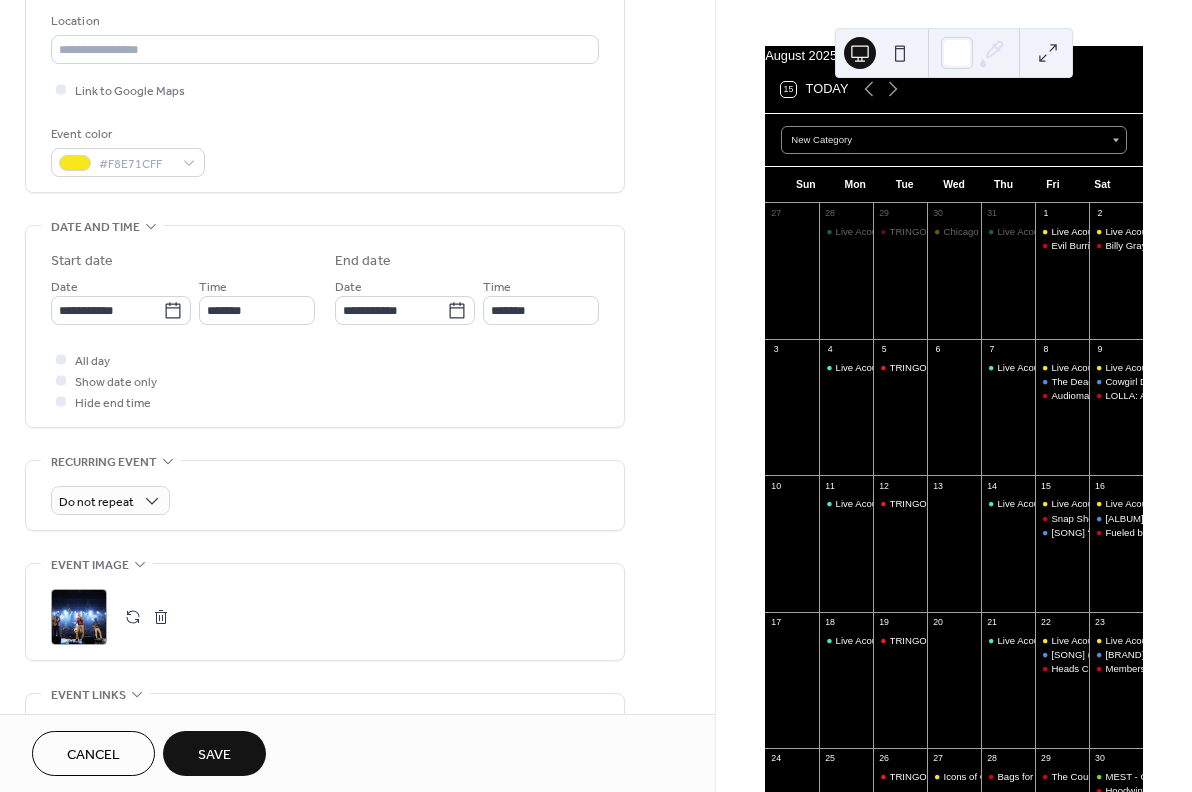 type on "*******" 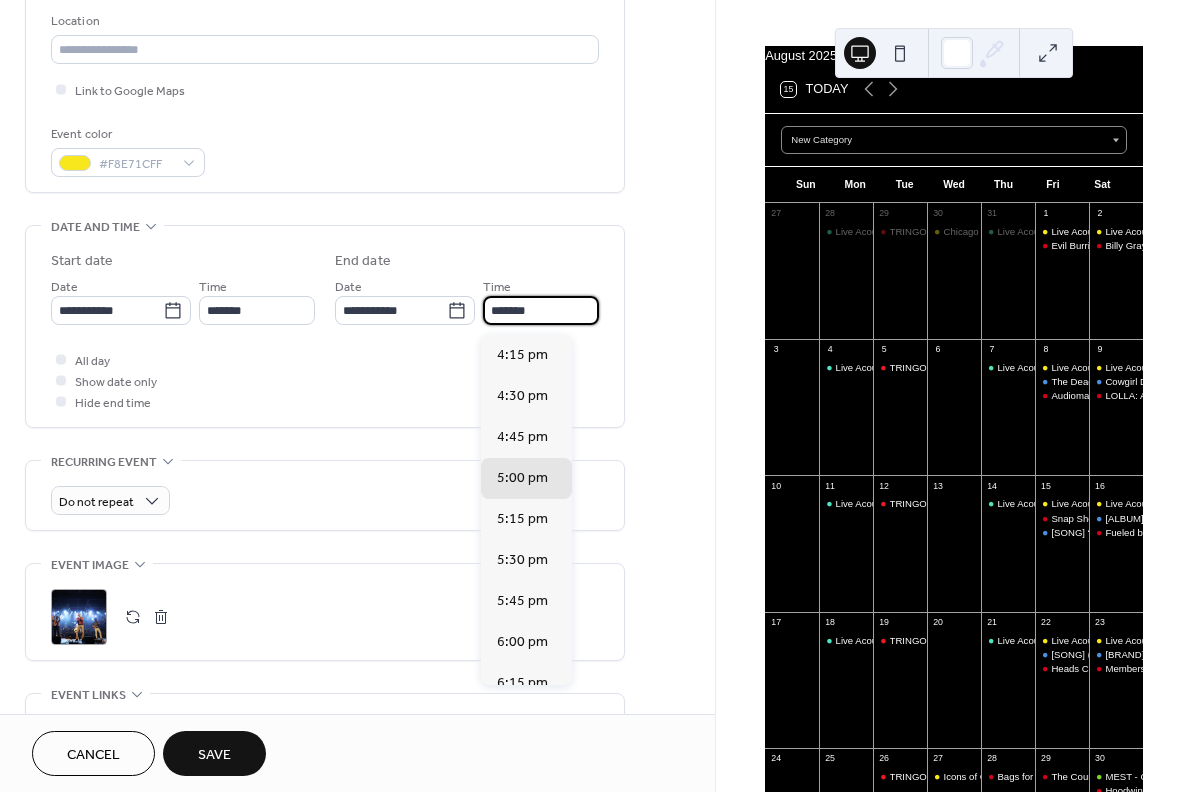 click on "*******" at bounding box center [541, 310] 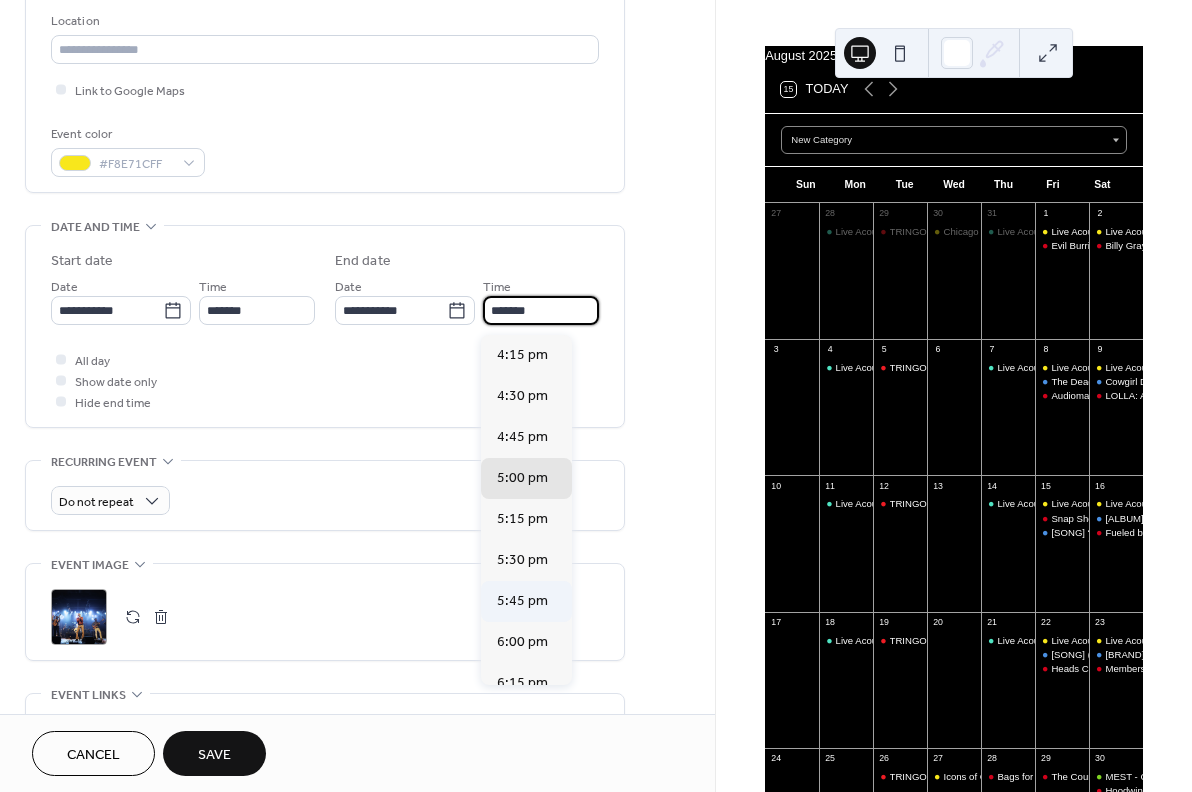 scroll, scrollTop: 44, scrollLeft: 0, axis: vertical 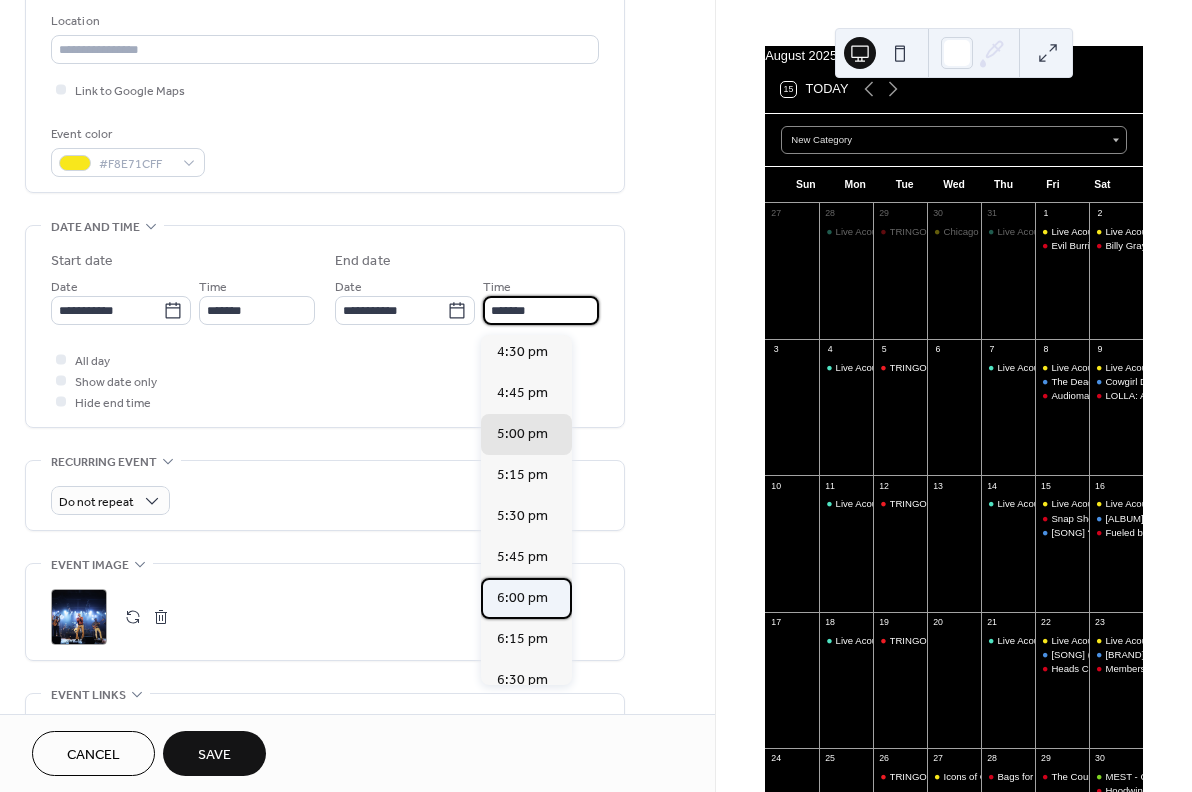 click on "6:00 pm" at bounding box center [522, 598] 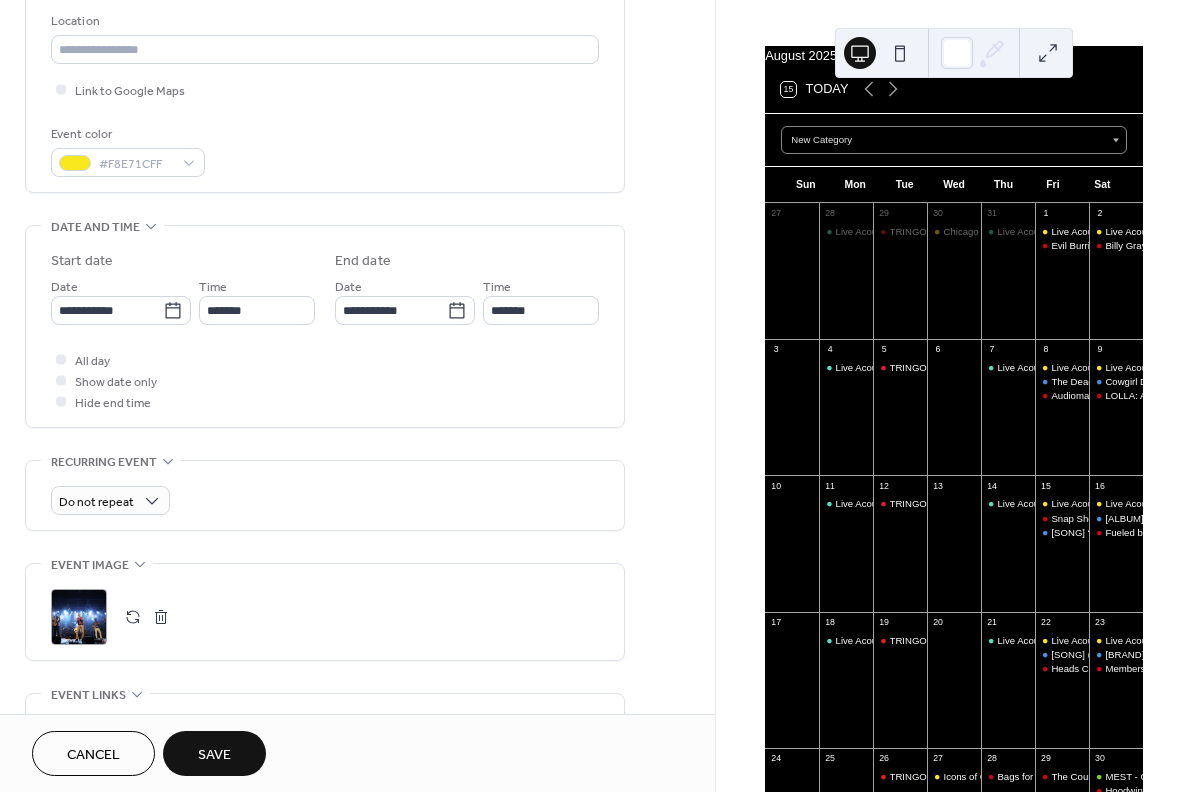 type on "*******" 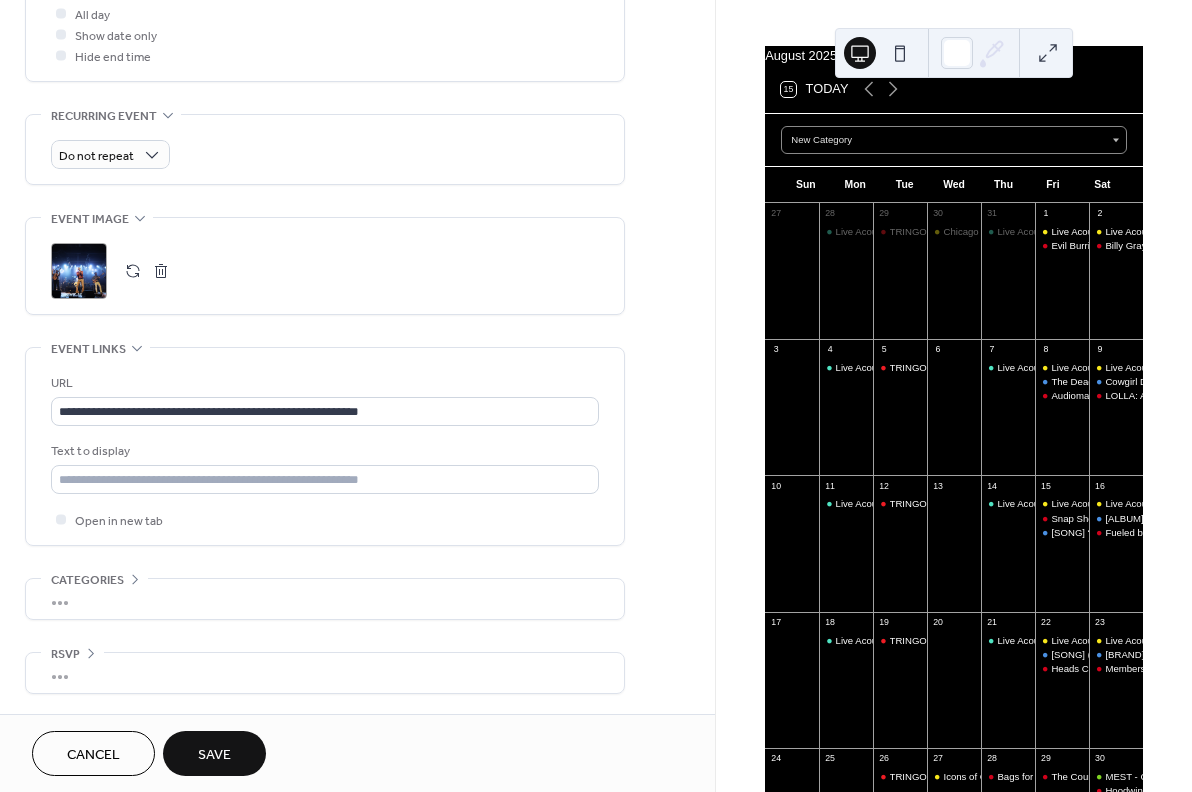 scroll, scrollTop: 782, scrollLeft: 0, axis: vertical 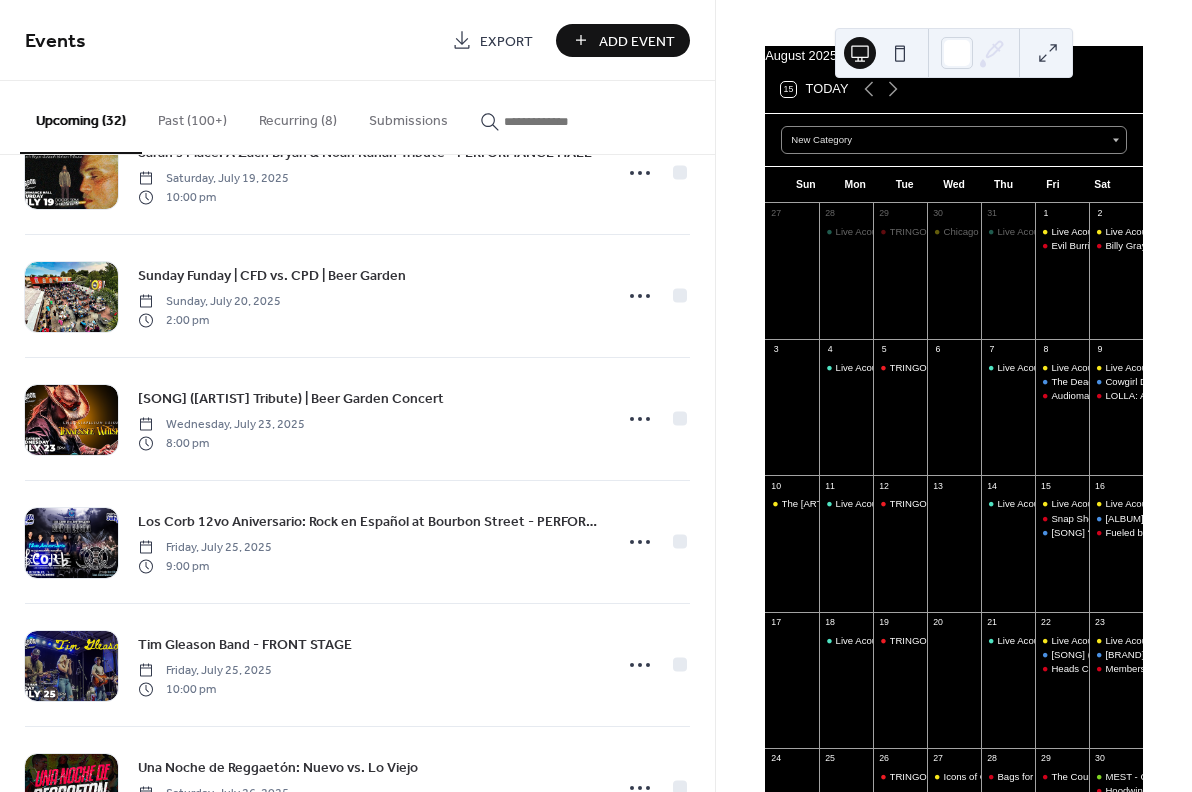 click at bounding box center (1048, 53) 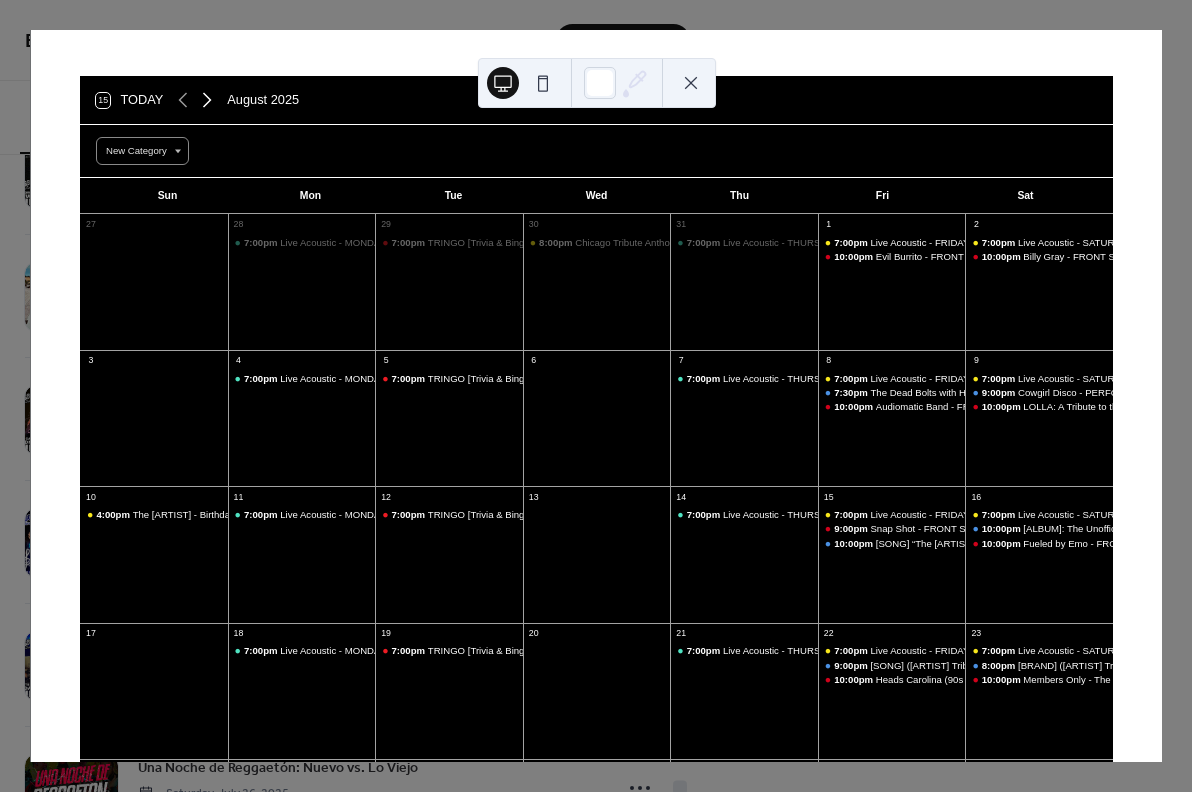 click 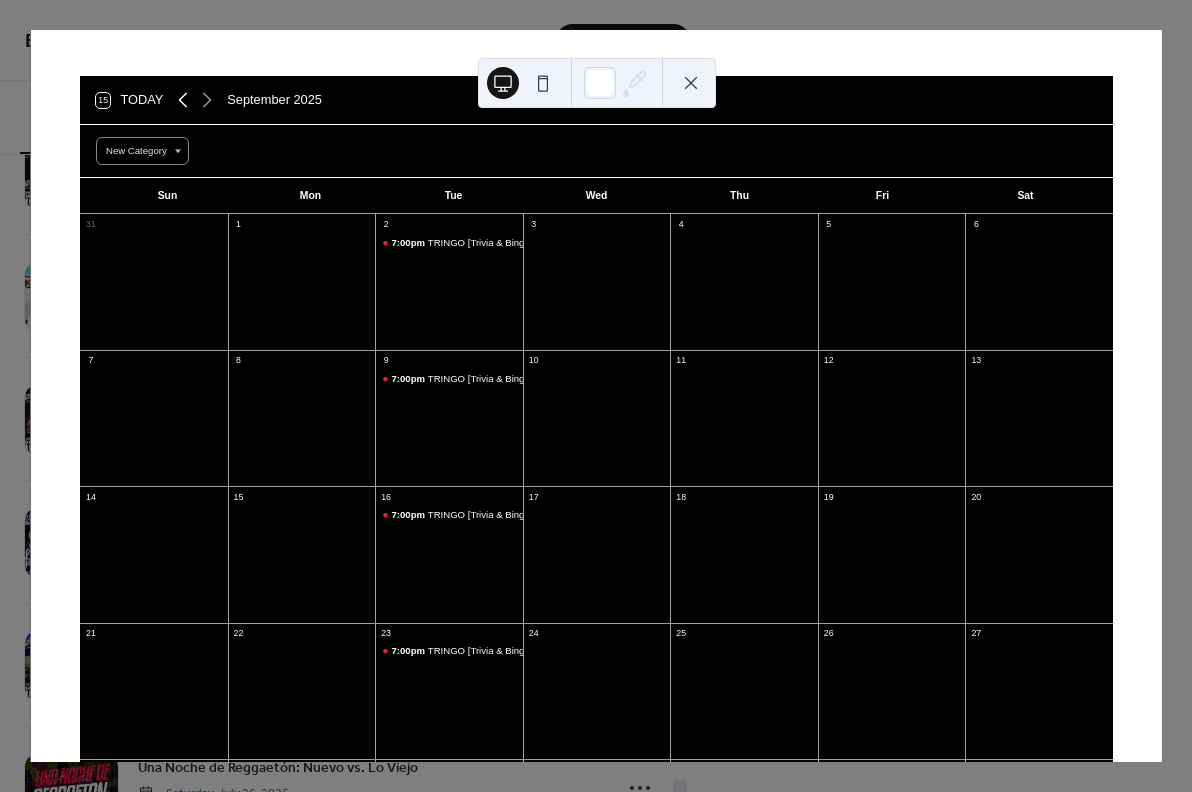 click 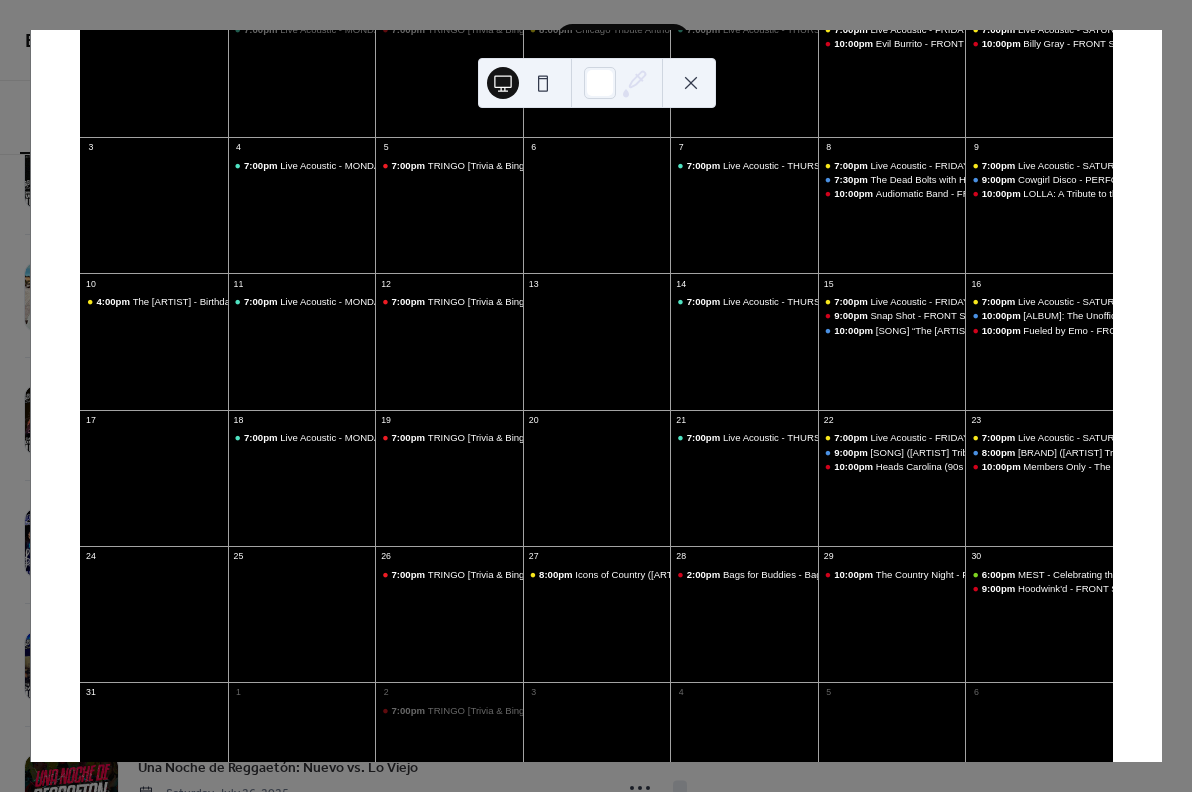 scroll, scrollTop: 288, scrollLeft: 0, axis: vertical 